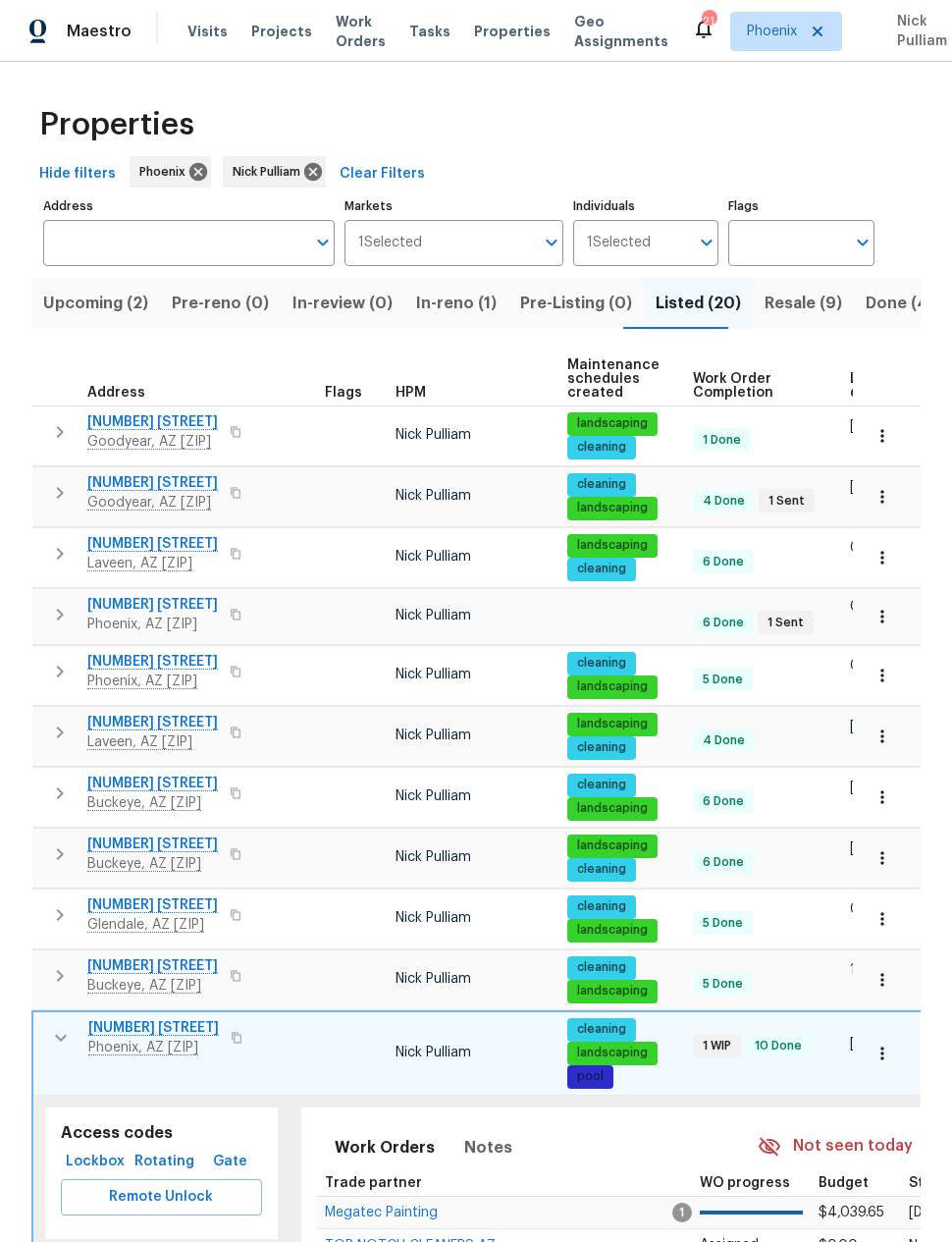 scroll, scrollTop: 0, scrollLeft: 0, axis: both 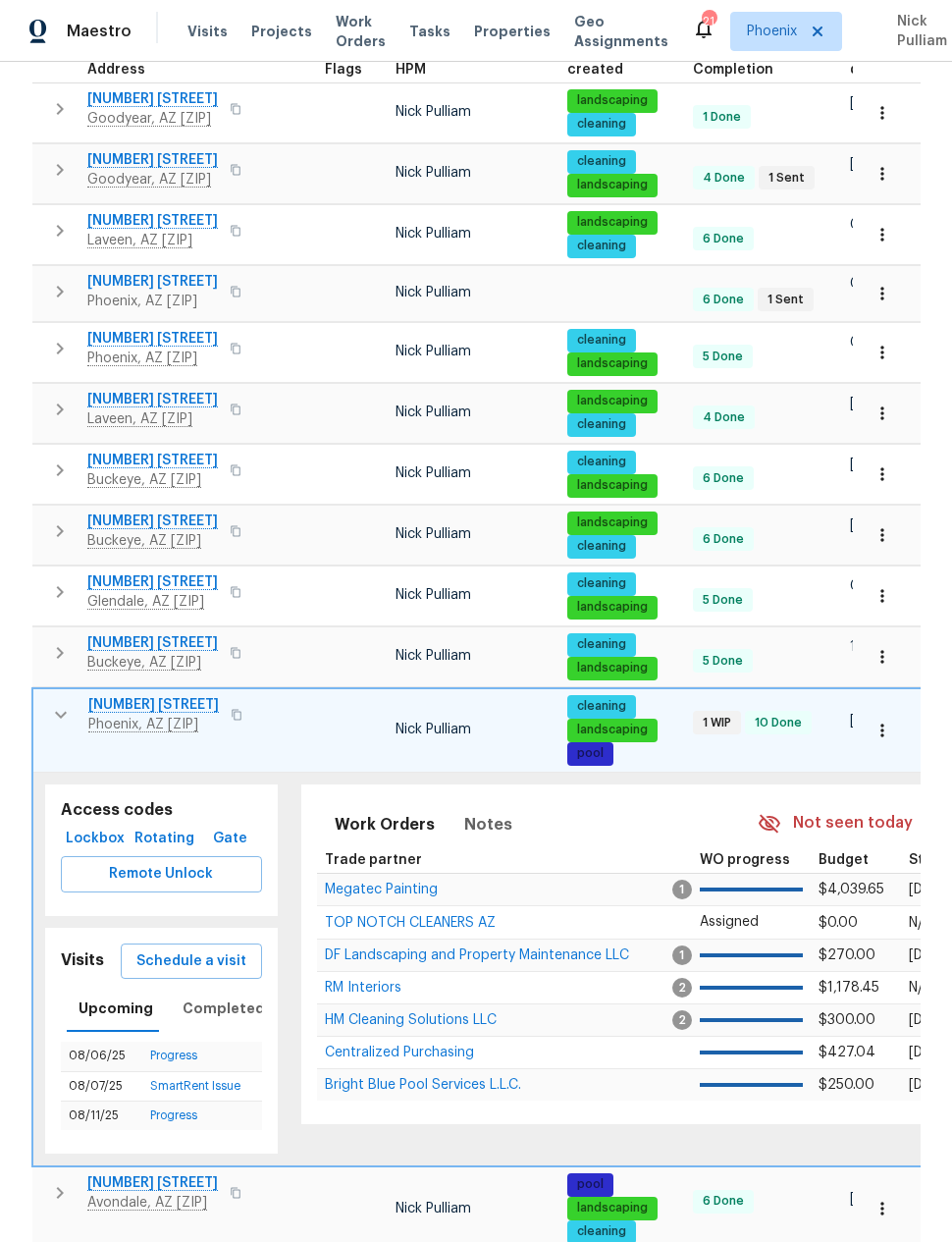 click 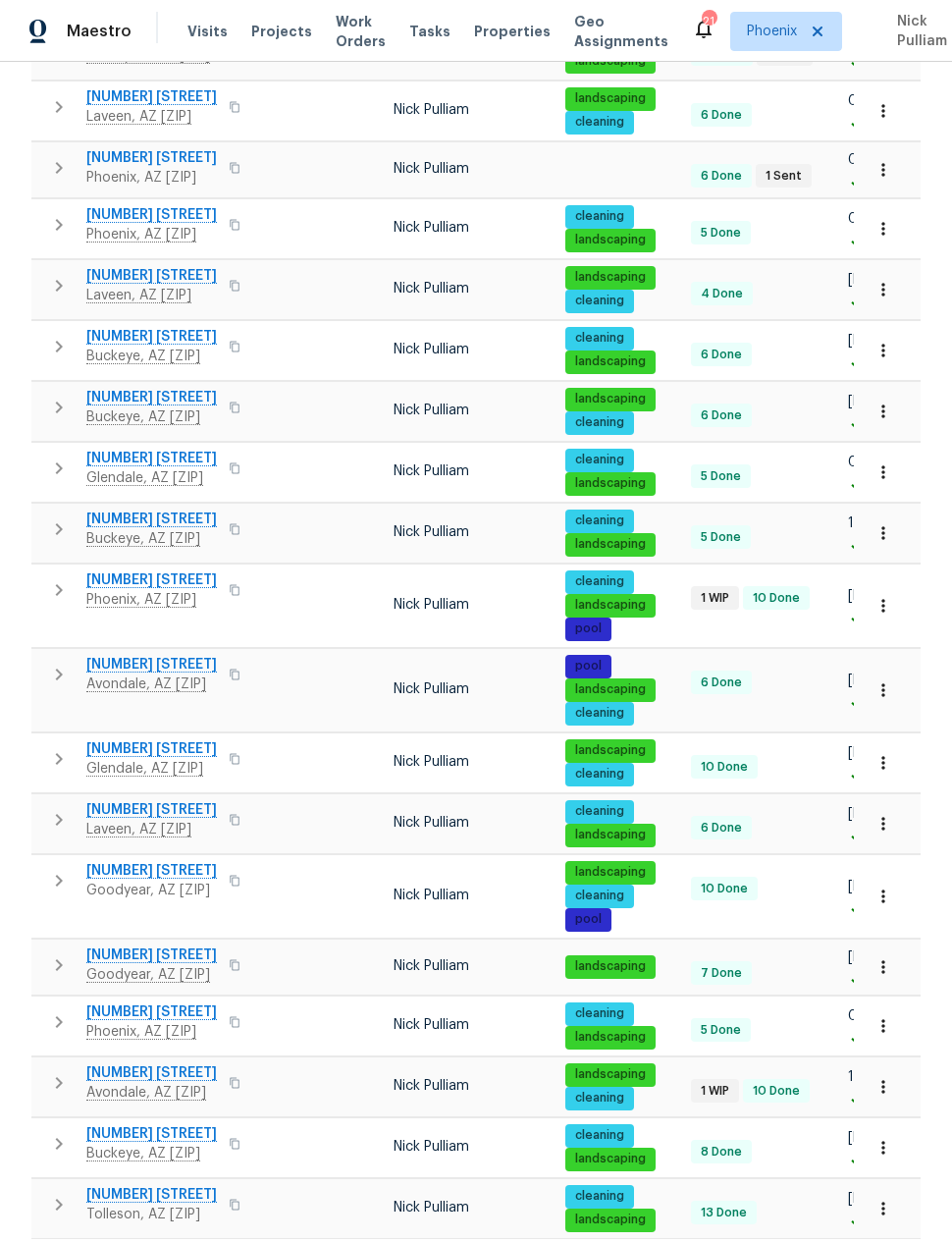 scroll, scrollTop: 446, scrollLeft: 0, axis: vertical 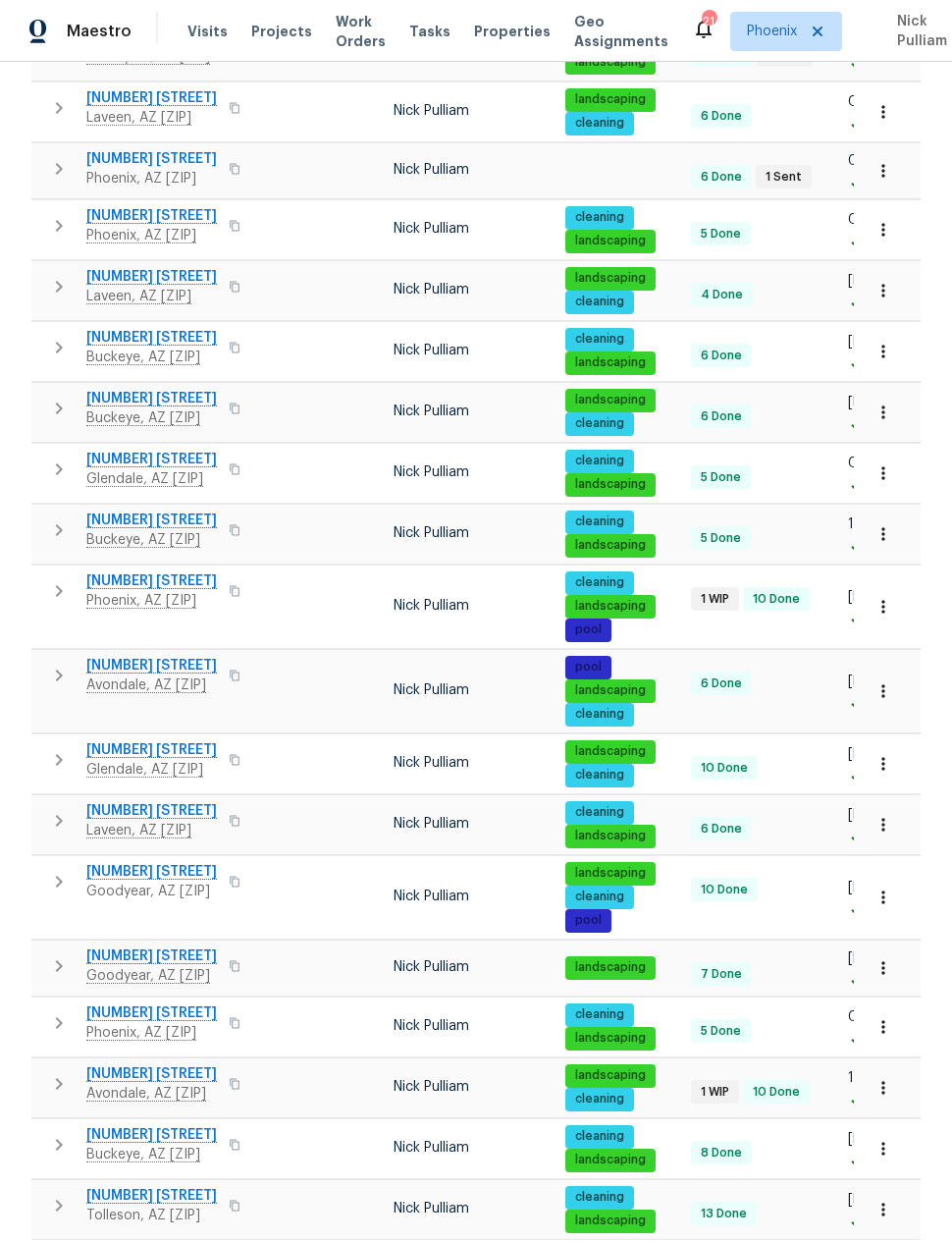 click on "[NUMBER] [STREET]" at bounding box center [151, 1074] 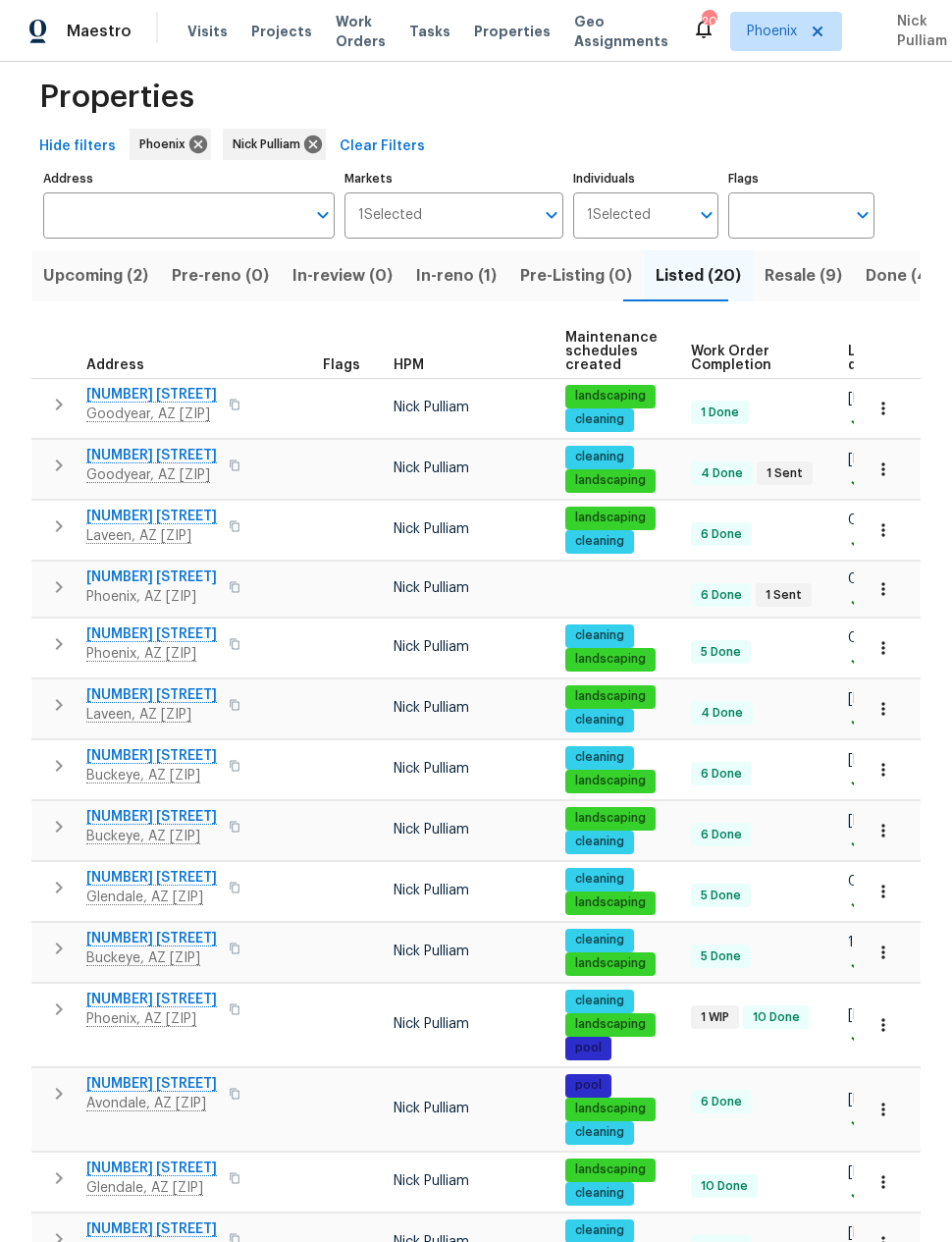 scroll, scrollTop: 17, scrollLeft: 0, axis: vertical 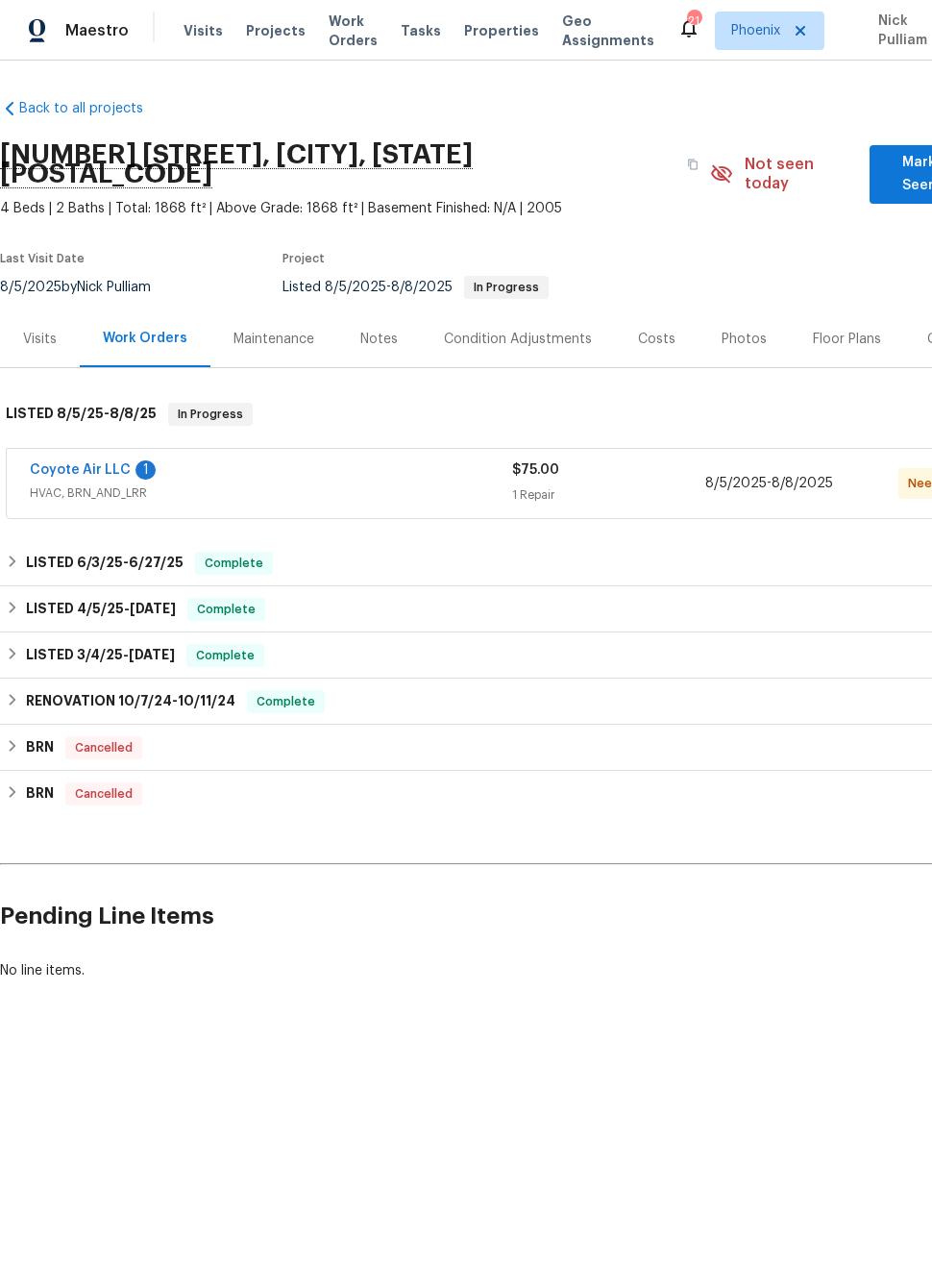 click on "Coyote Air LLC" at bounding box center (80, 470) 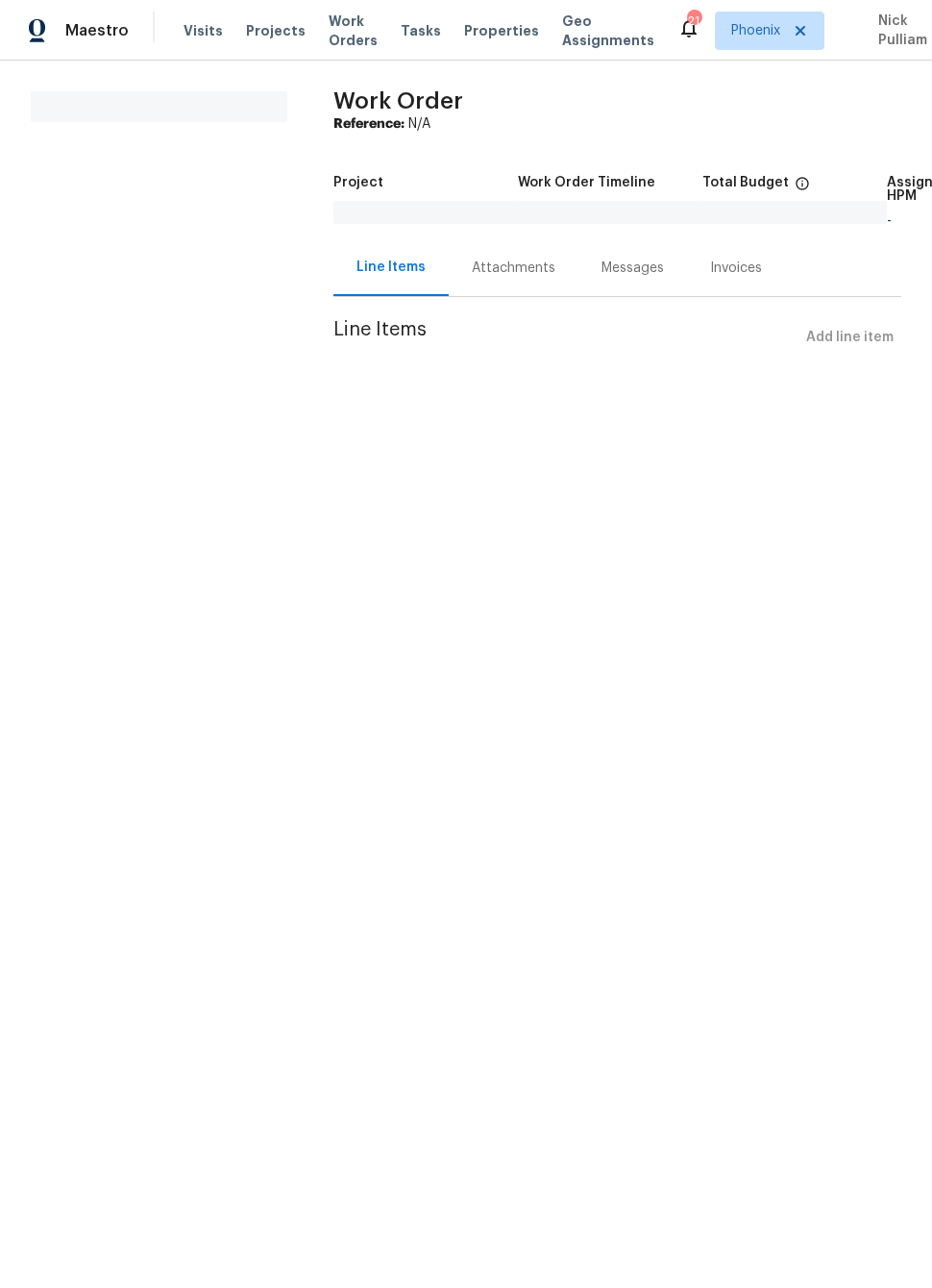 scroll, scrollTop: 0, scrollLeft: 0, axis: both 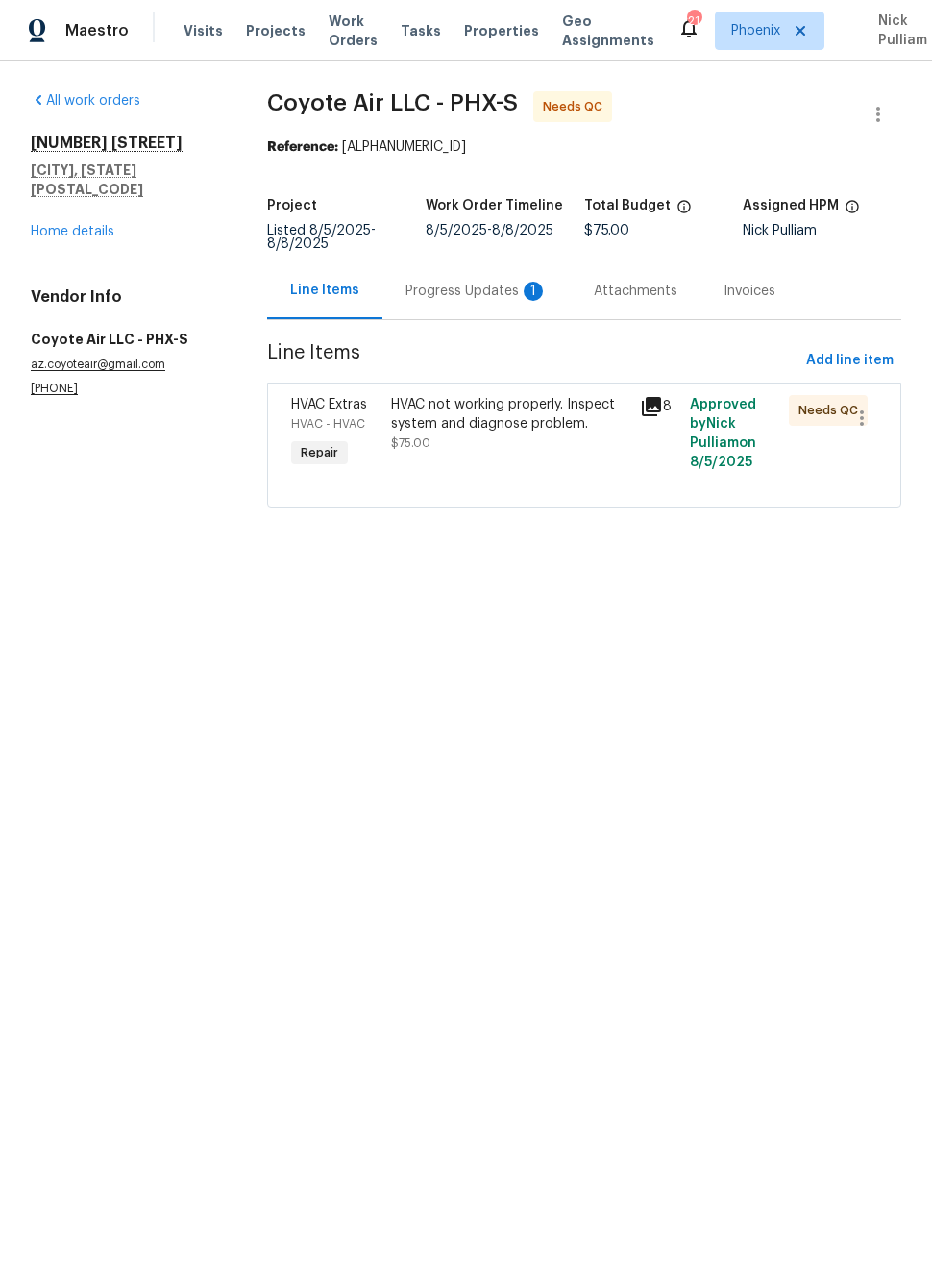 click on "Progress Updates 1" at bounding box center [477, 291] 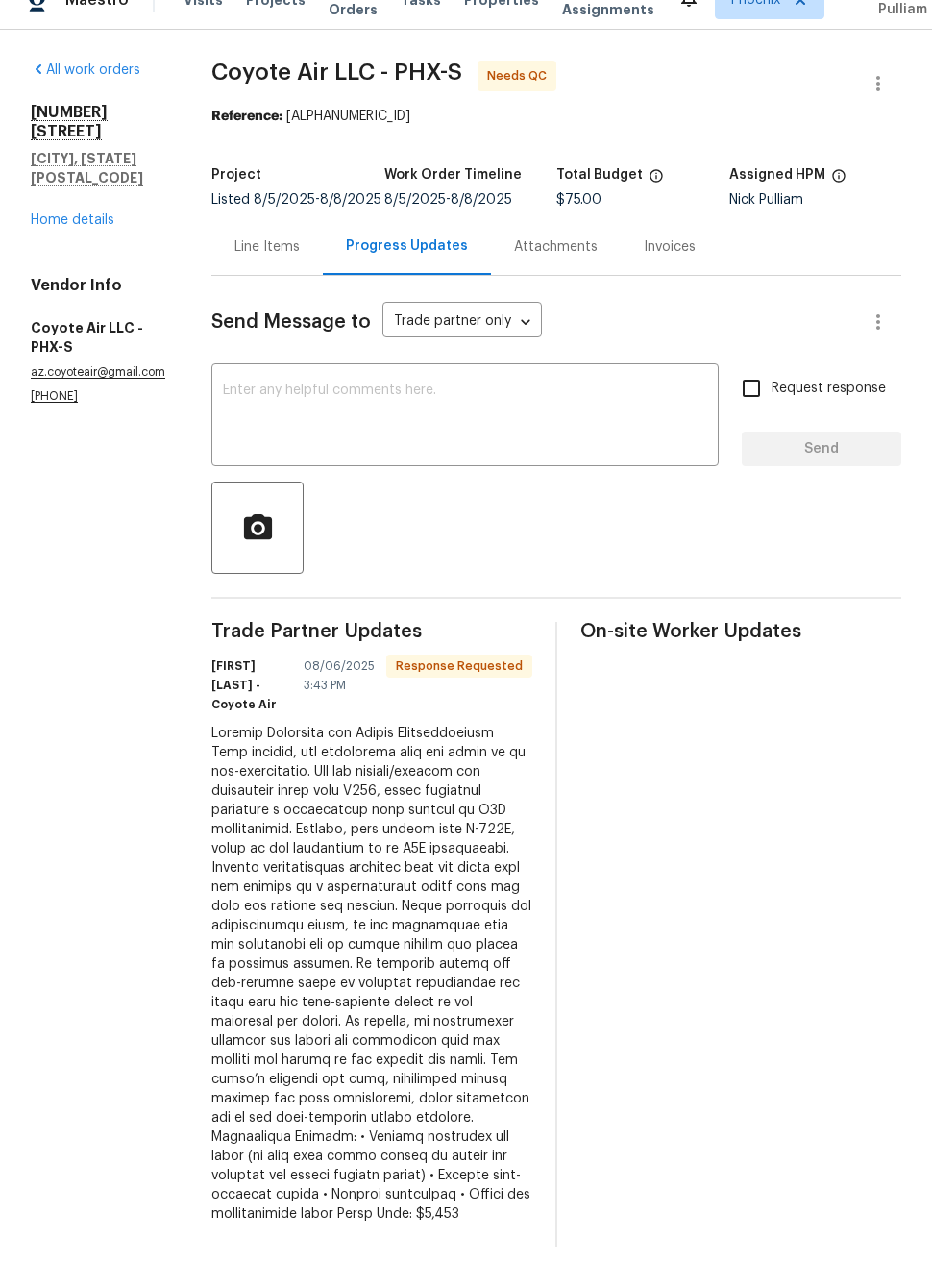 scroll, scrollTop: 2, scrollLeft: 0, axis: vertical 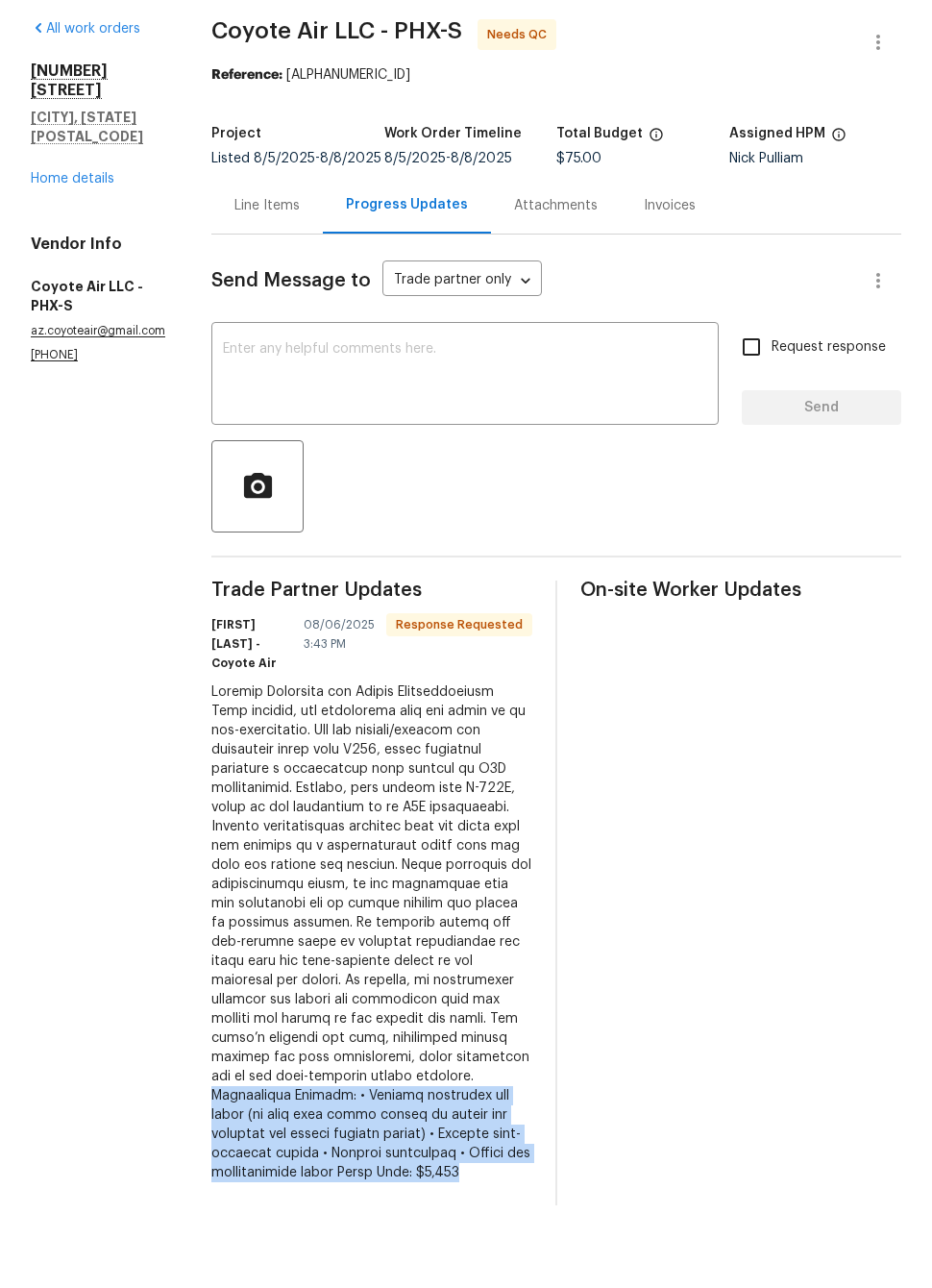 copy on "Recommended Repairs:
•	Replace condenser fan motor (we will make every effort to remove the existing fan blades without damage)
•	Replace high-pressure switch
•	Replace thermostat
•	Repair the communication fault
Total Cost: [PRICE]" 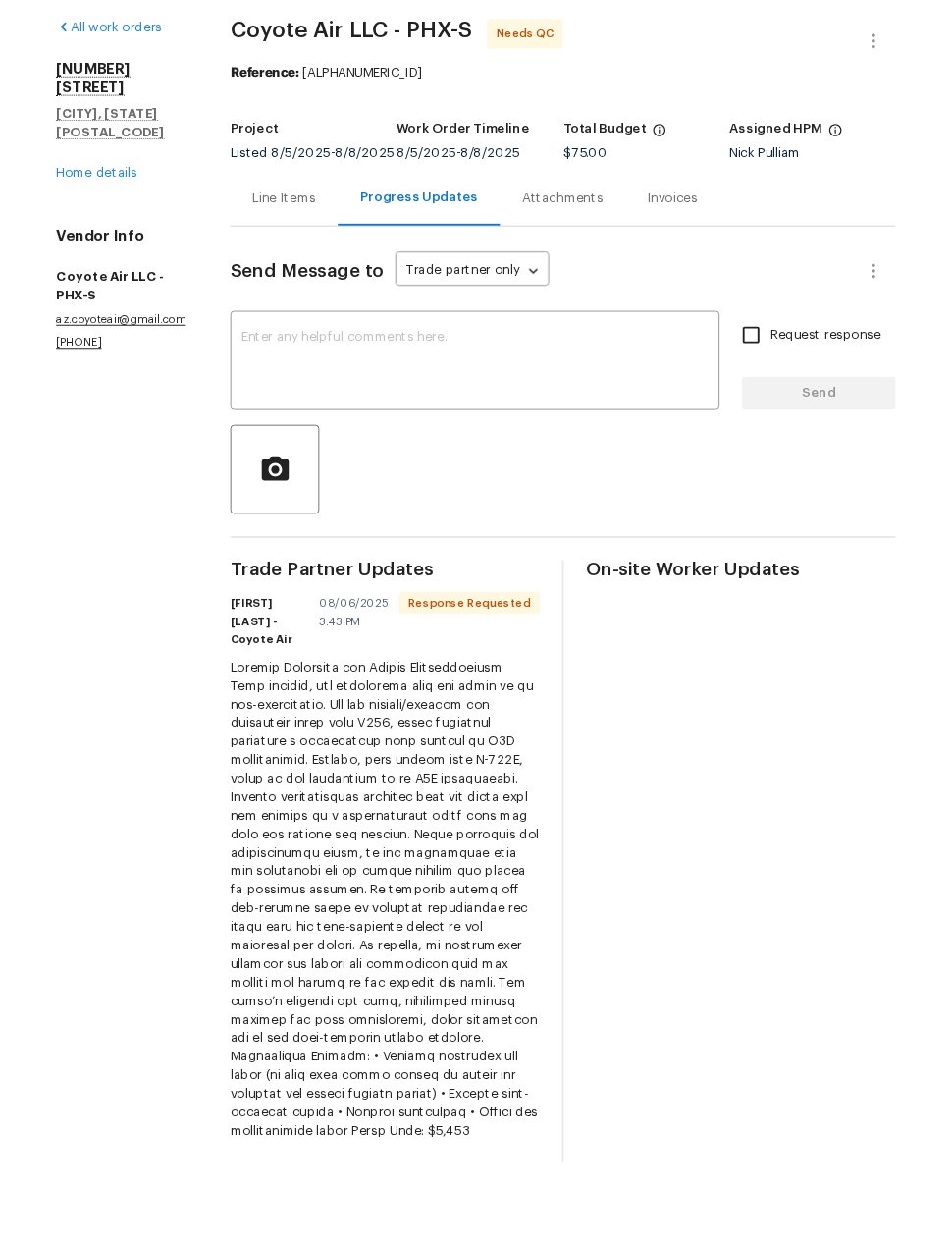 scroll, scrollTop: 0, scrollLeft: 0, axis: both 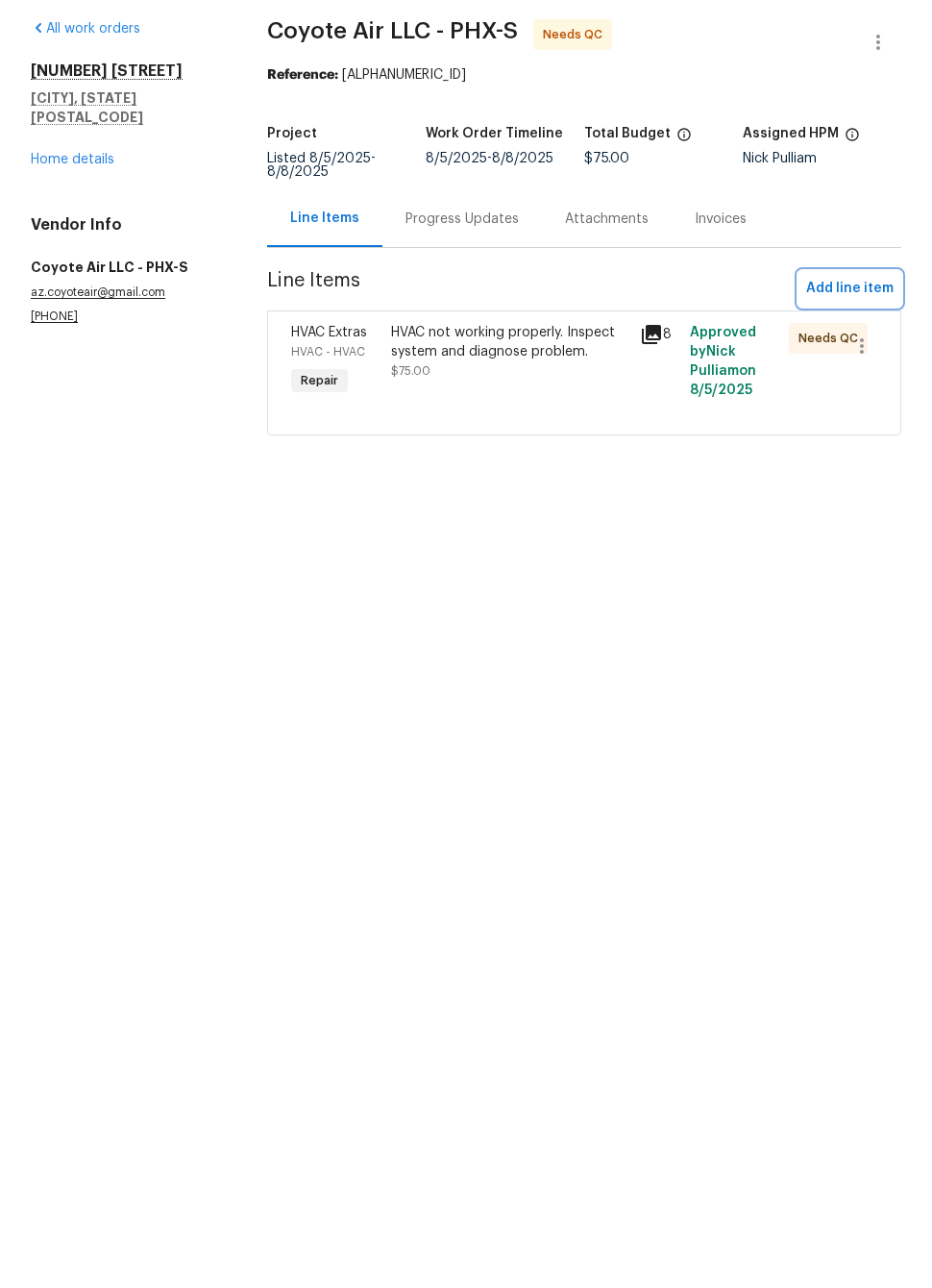 click on "Add line item" at bounding box center (849, 360) 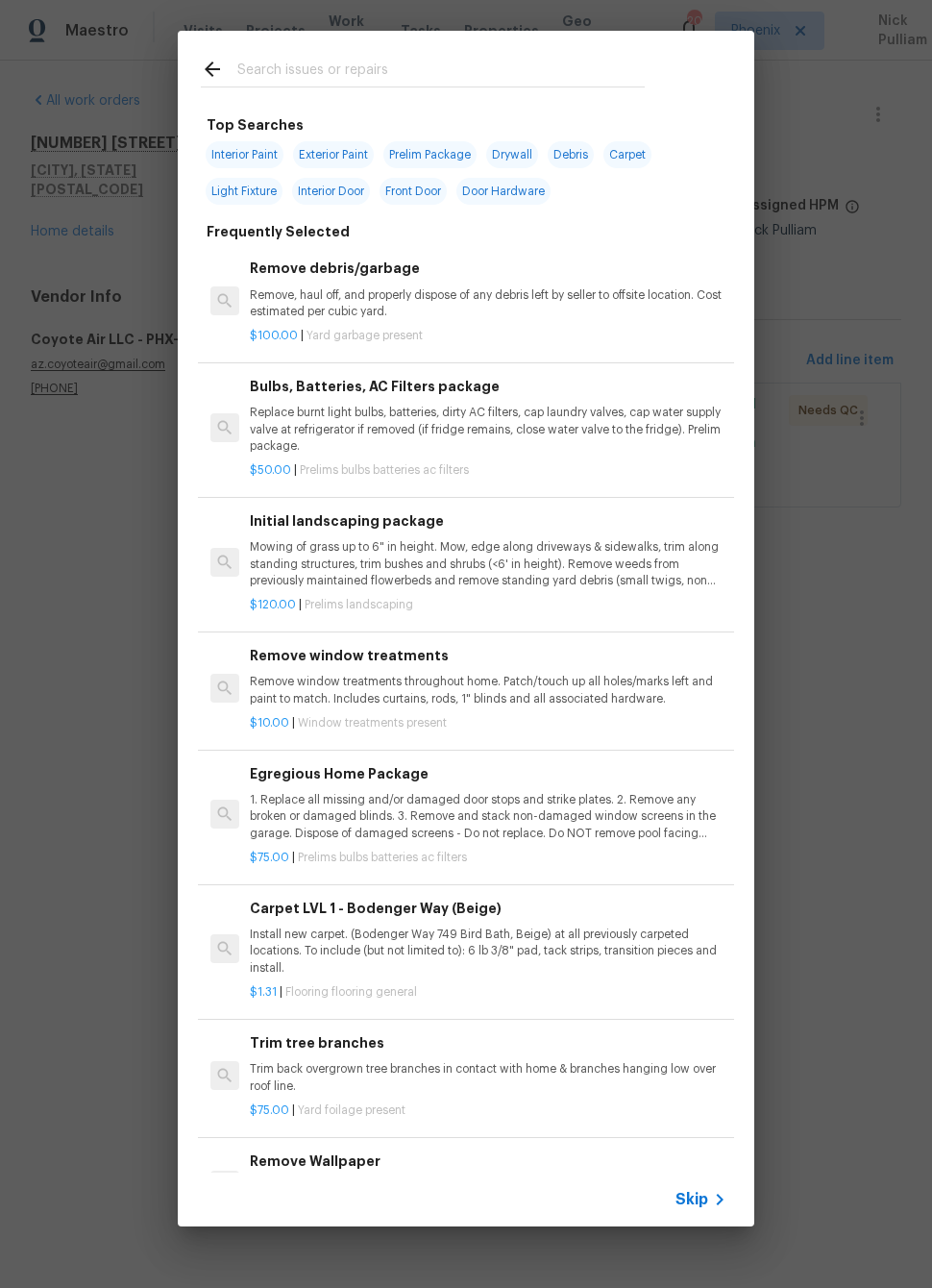 click at bounding box center (441, 72) 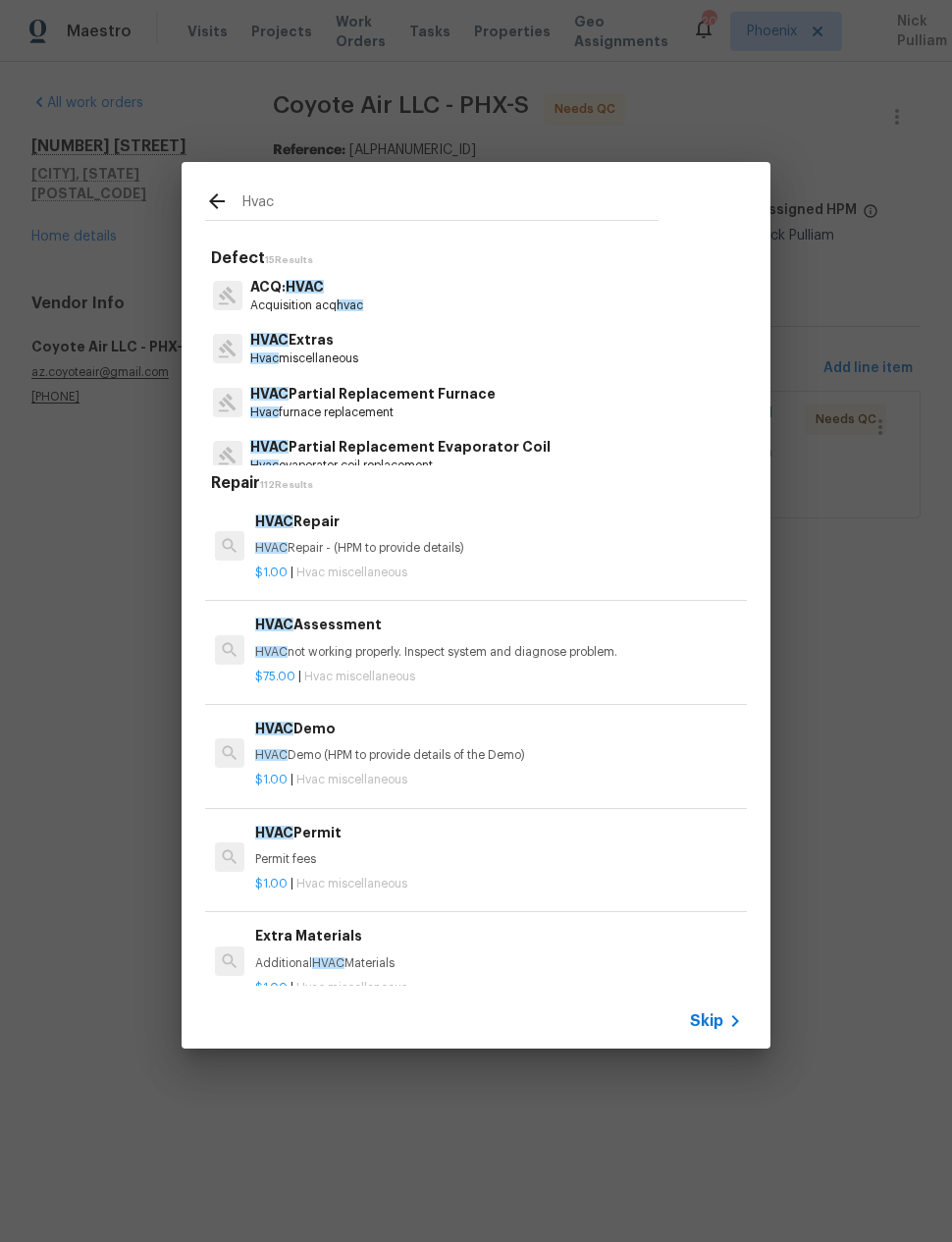 type on "Hvac" 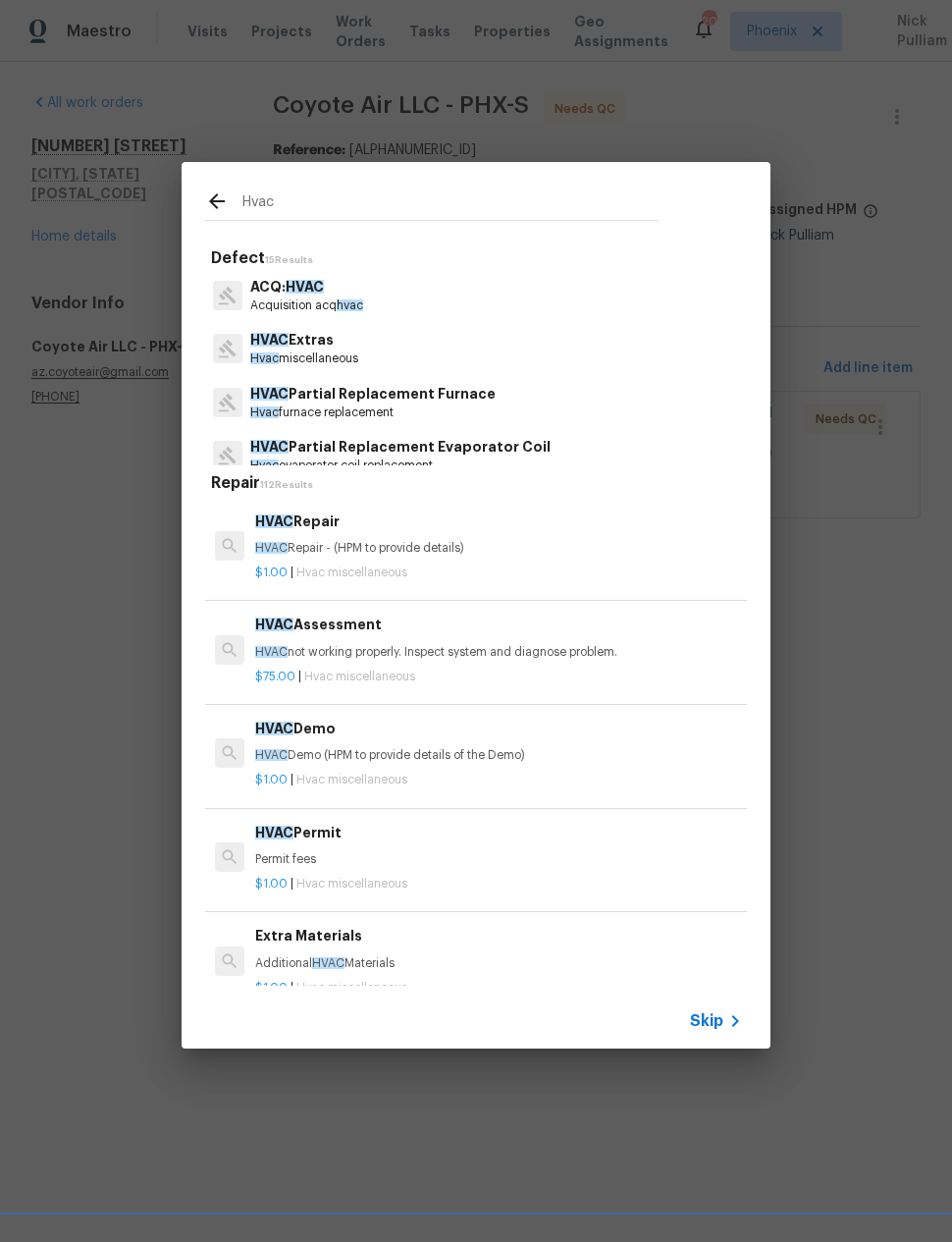 click on "HVAC  Extras Hvac  miscellaneous" at bounding box center (476, 349) 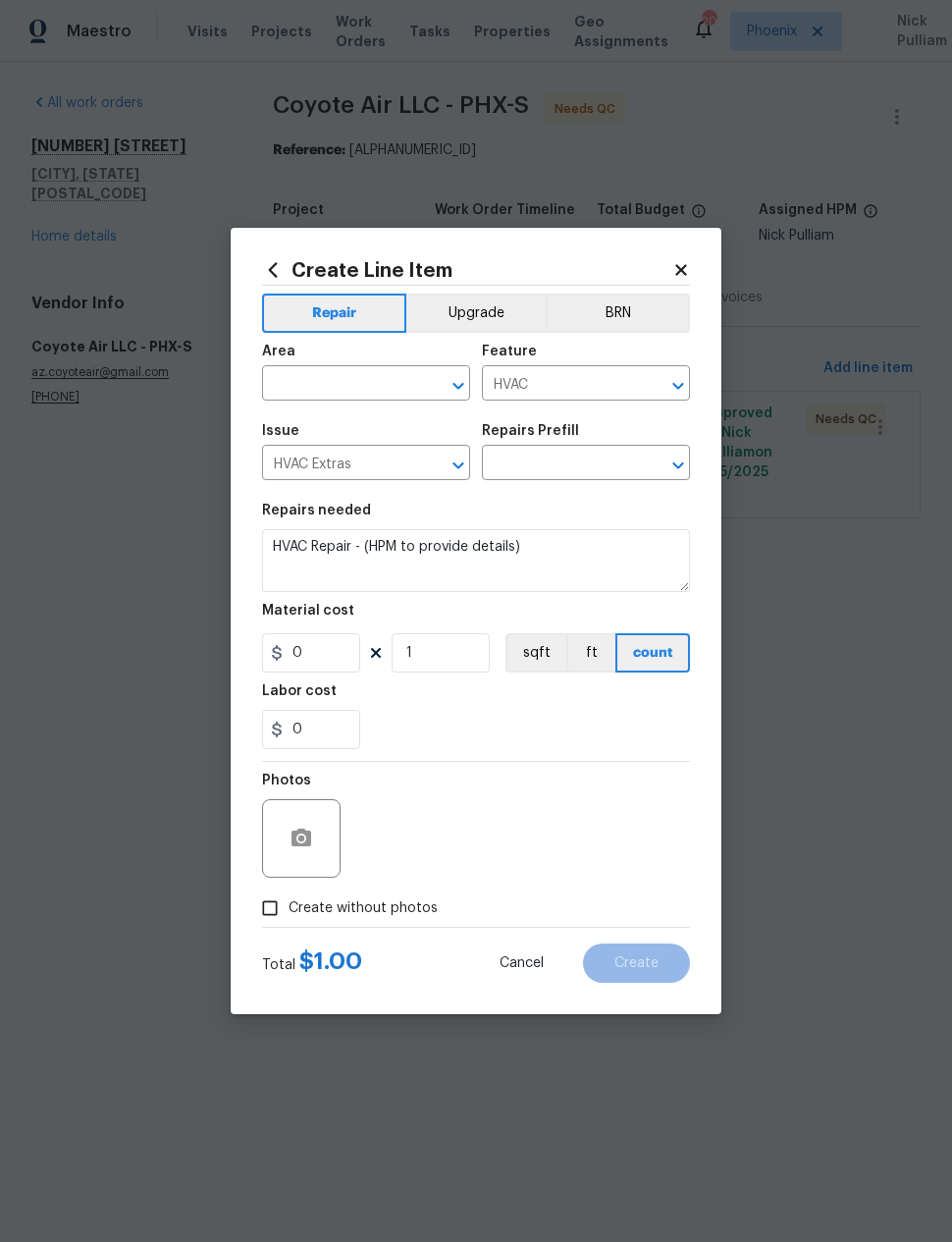 type on "HVAC Repair $1.00" 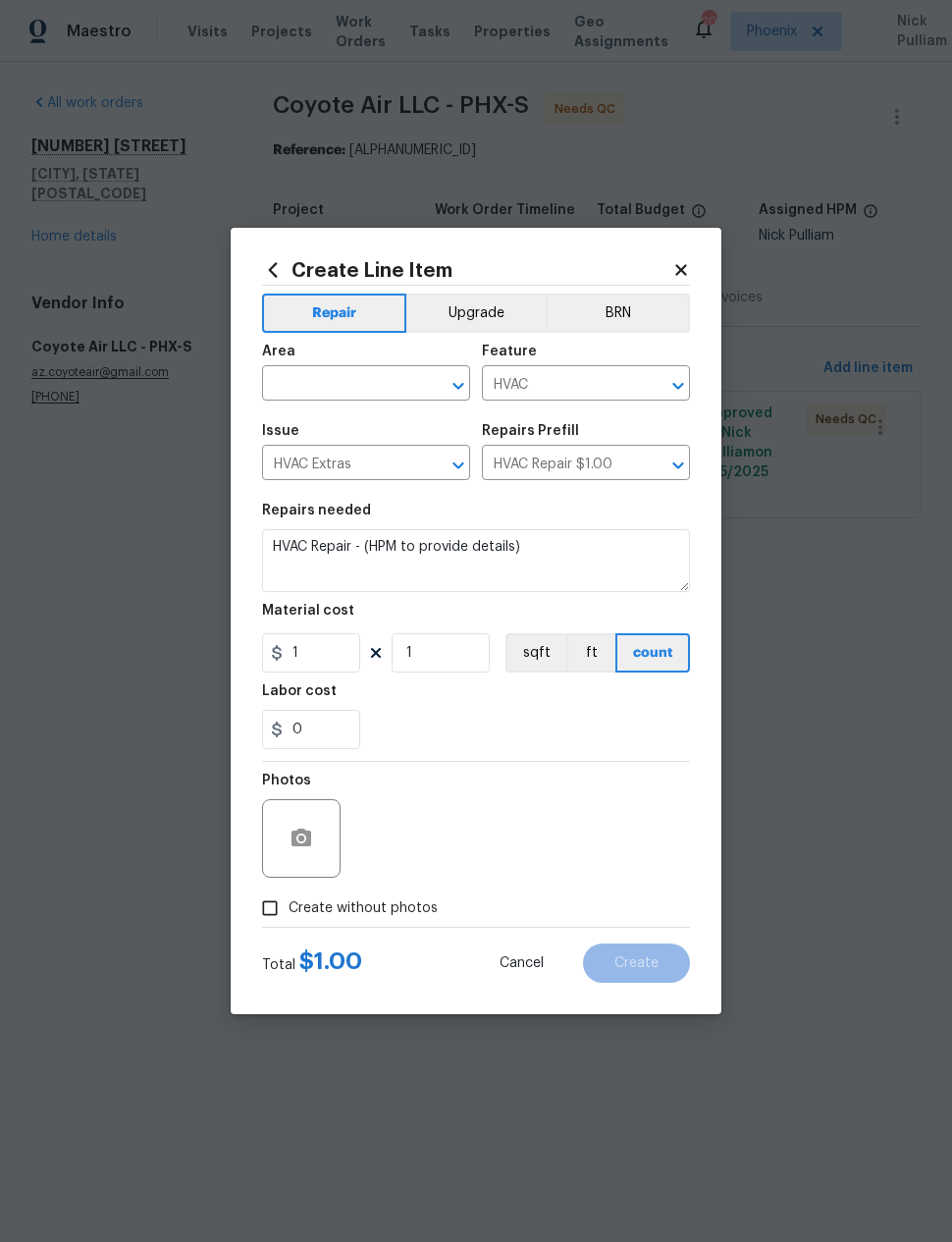 click at bounding box center [339, 385] 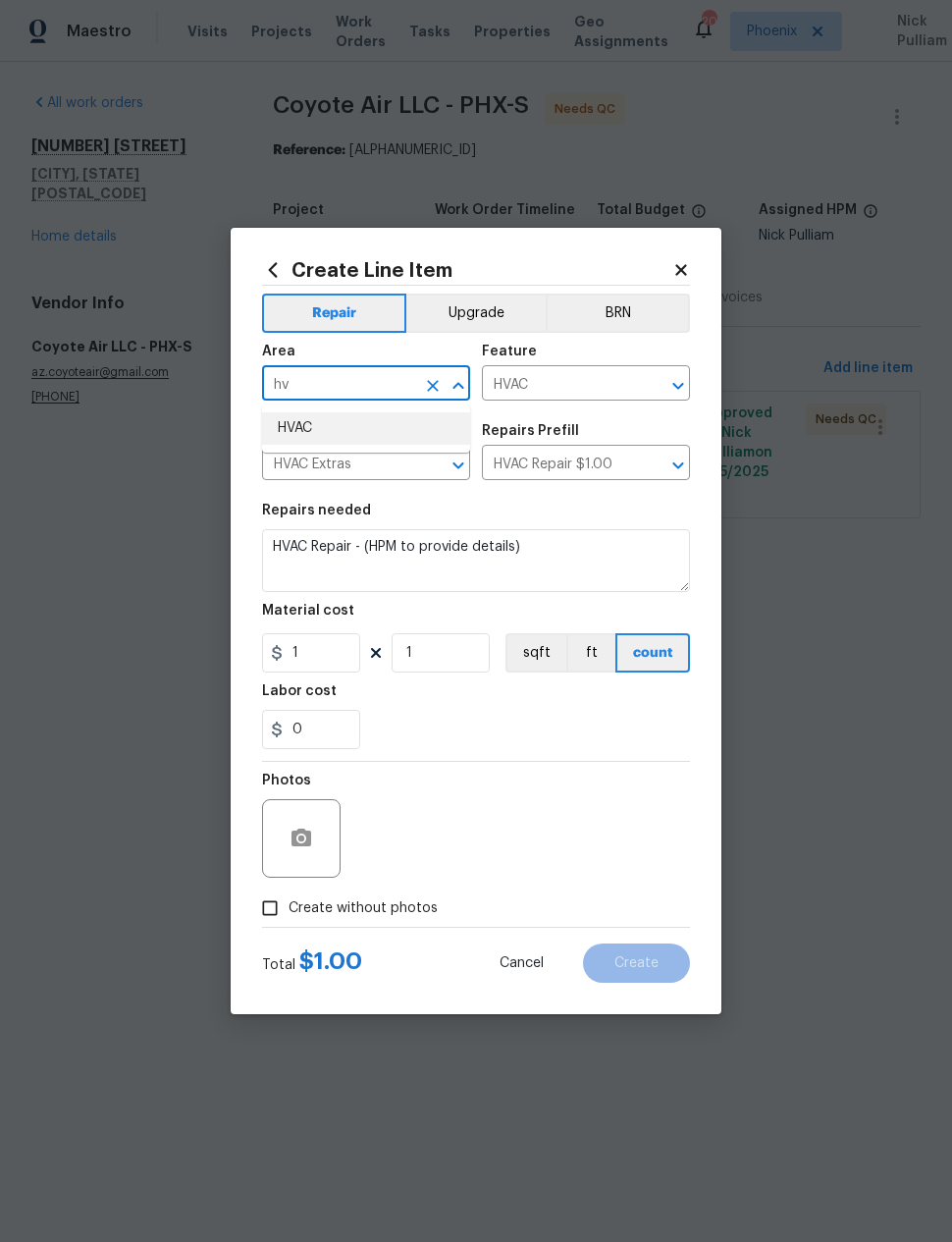 click on "HVAC" at bounding box center [366, 428] 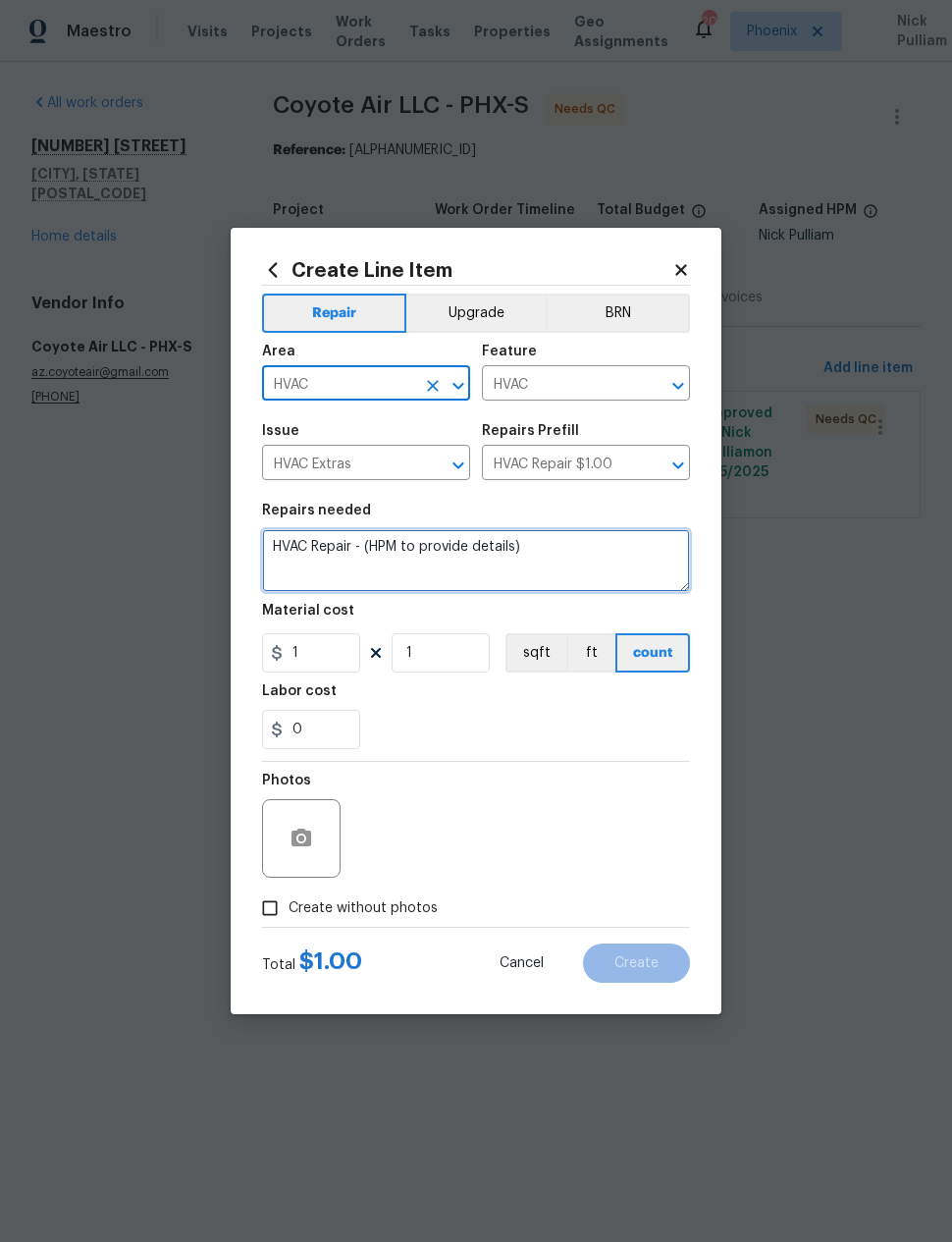 click on "HVAC Repair - (HPM to provide details)" at bounding box center [476, 561] 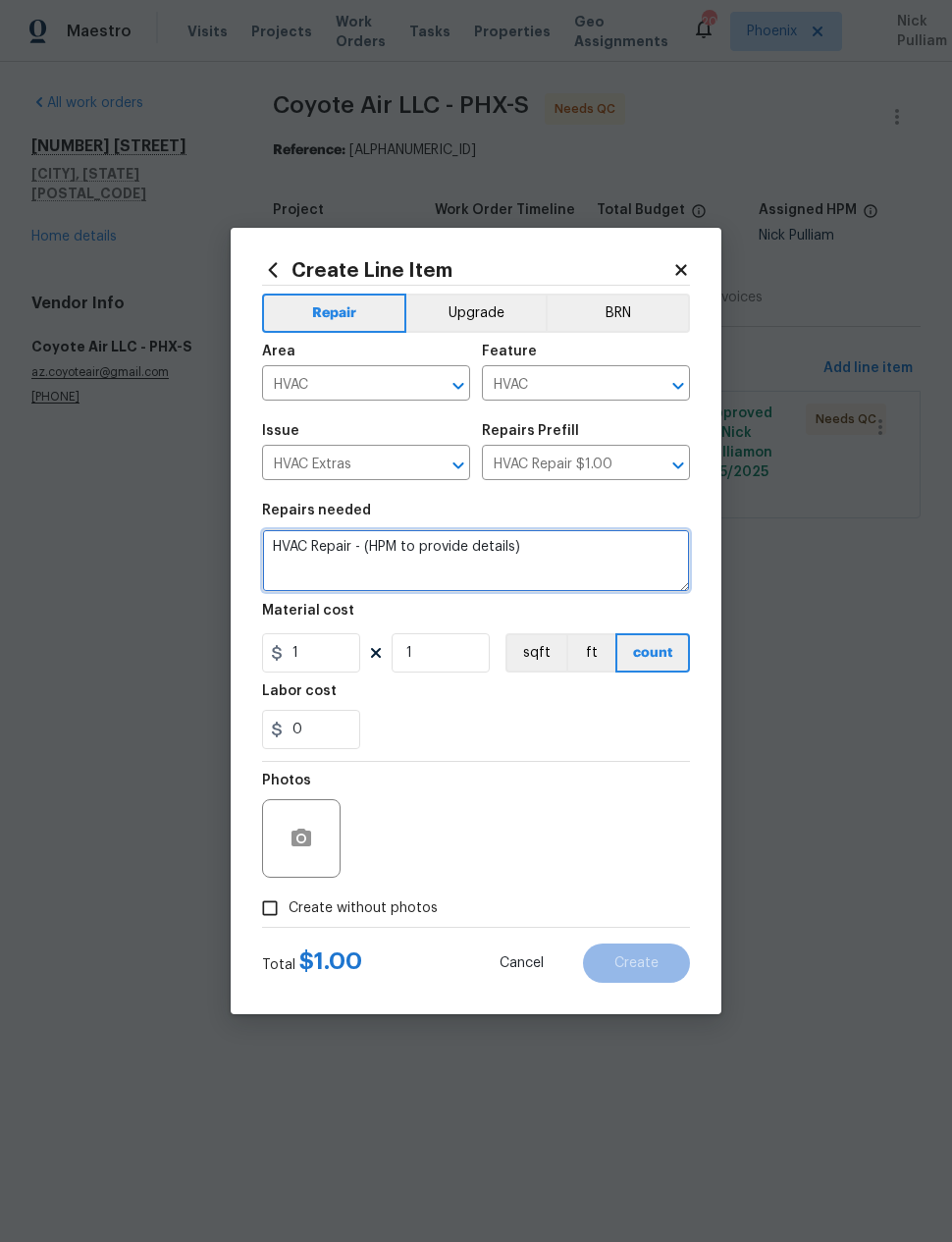 click on "HVAC Repair - (HPM to provide details)" at bounding box center (476, 561) 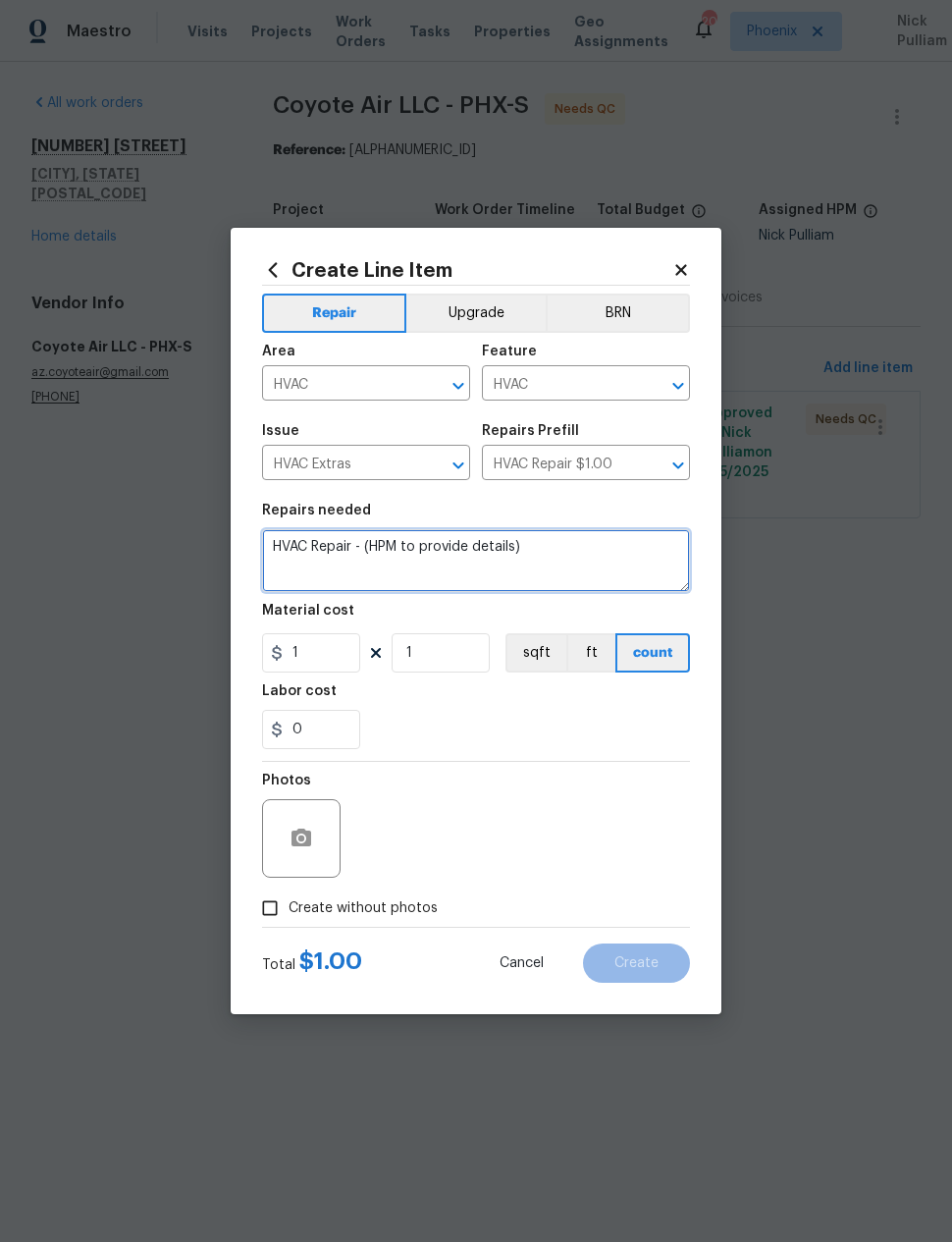 paste on "Recommended Repairs: • Replace condenser fan motor (we will make every effort to remove the existing fan blades without damage) • Replace high-pressure switch • Replace thermostat • Repair the communication fault Total Cost: $1,425" 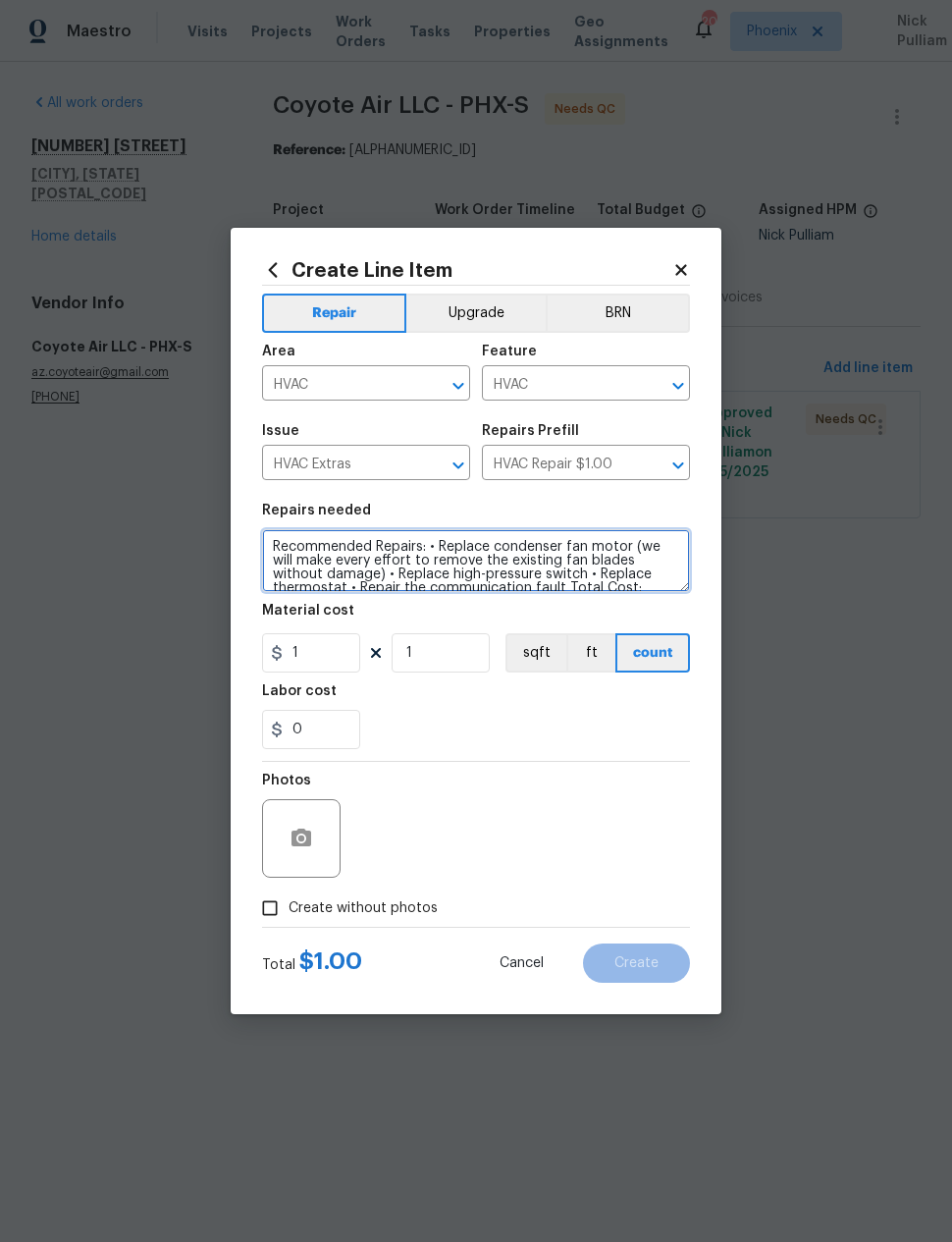 scroll, scrollTop: 4, scrollLeft: 0, axis: vertical 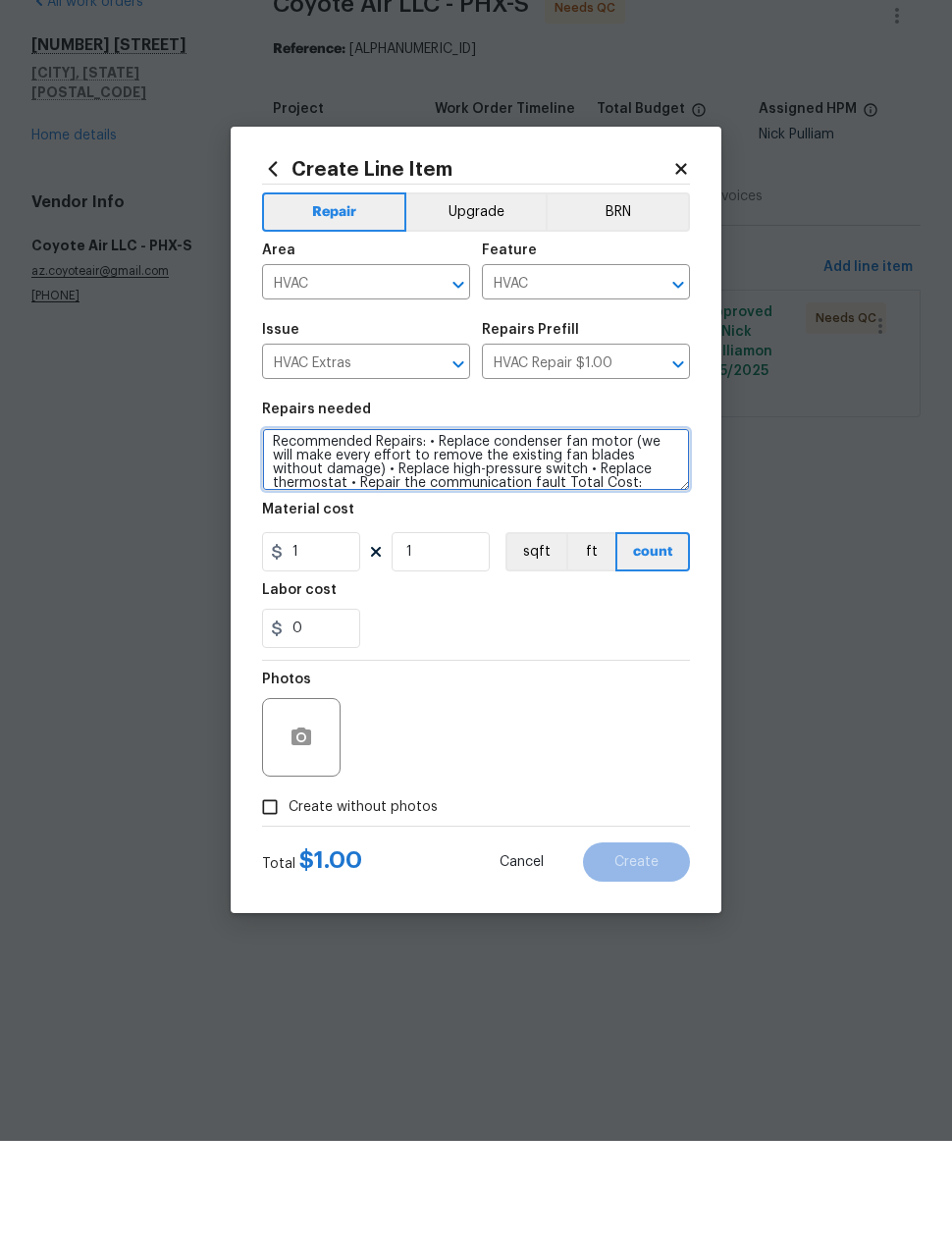 type on "Recommended Repairs: • Replace condenser fan motor (we will make every effort to remove the existing fan blades without damage) • Replace high-pressure switch • Replace thermostat • Repair the communication fault Total Cost: $1,425" 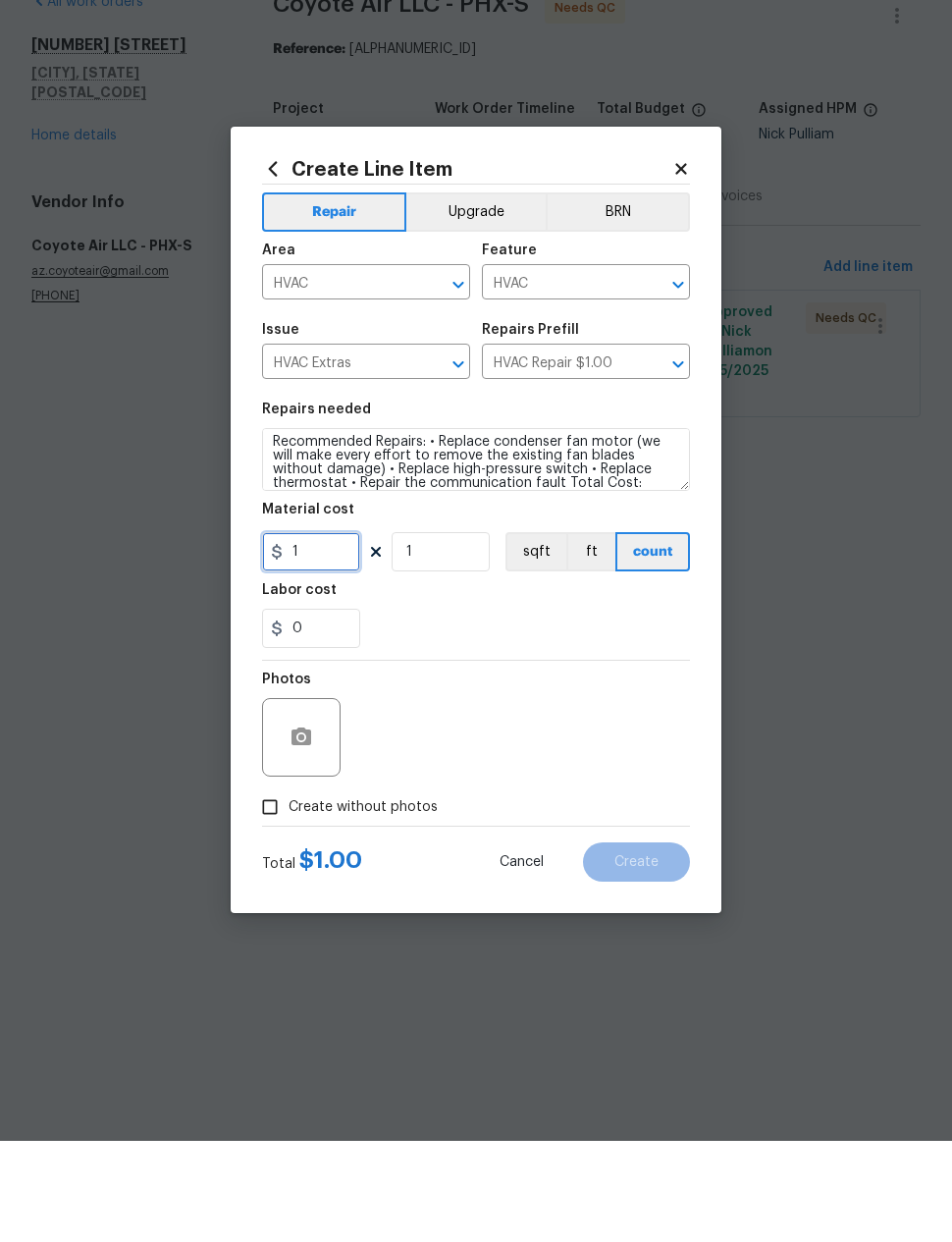 click on "1" at bounding box center (311, 653) 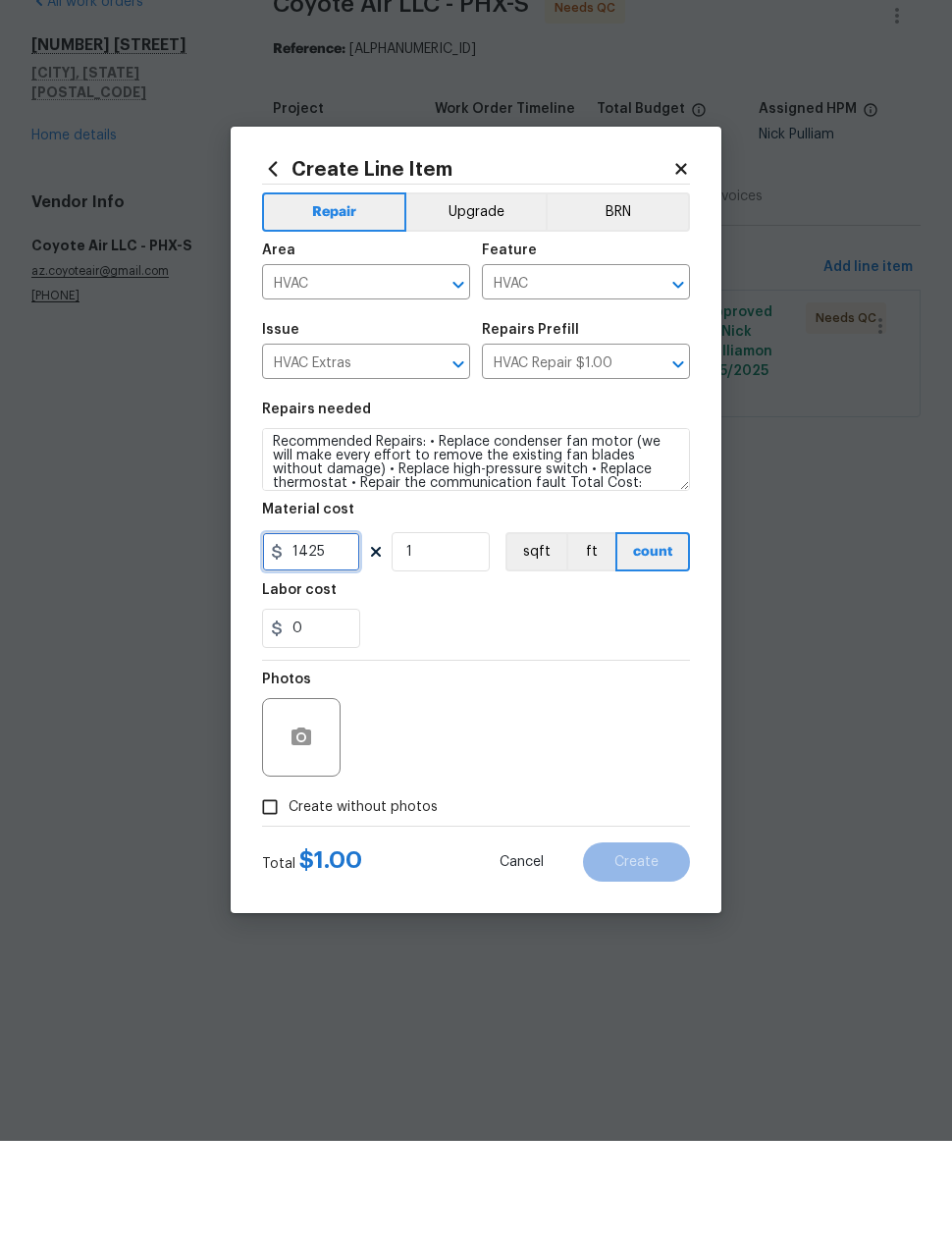 type on "1425" 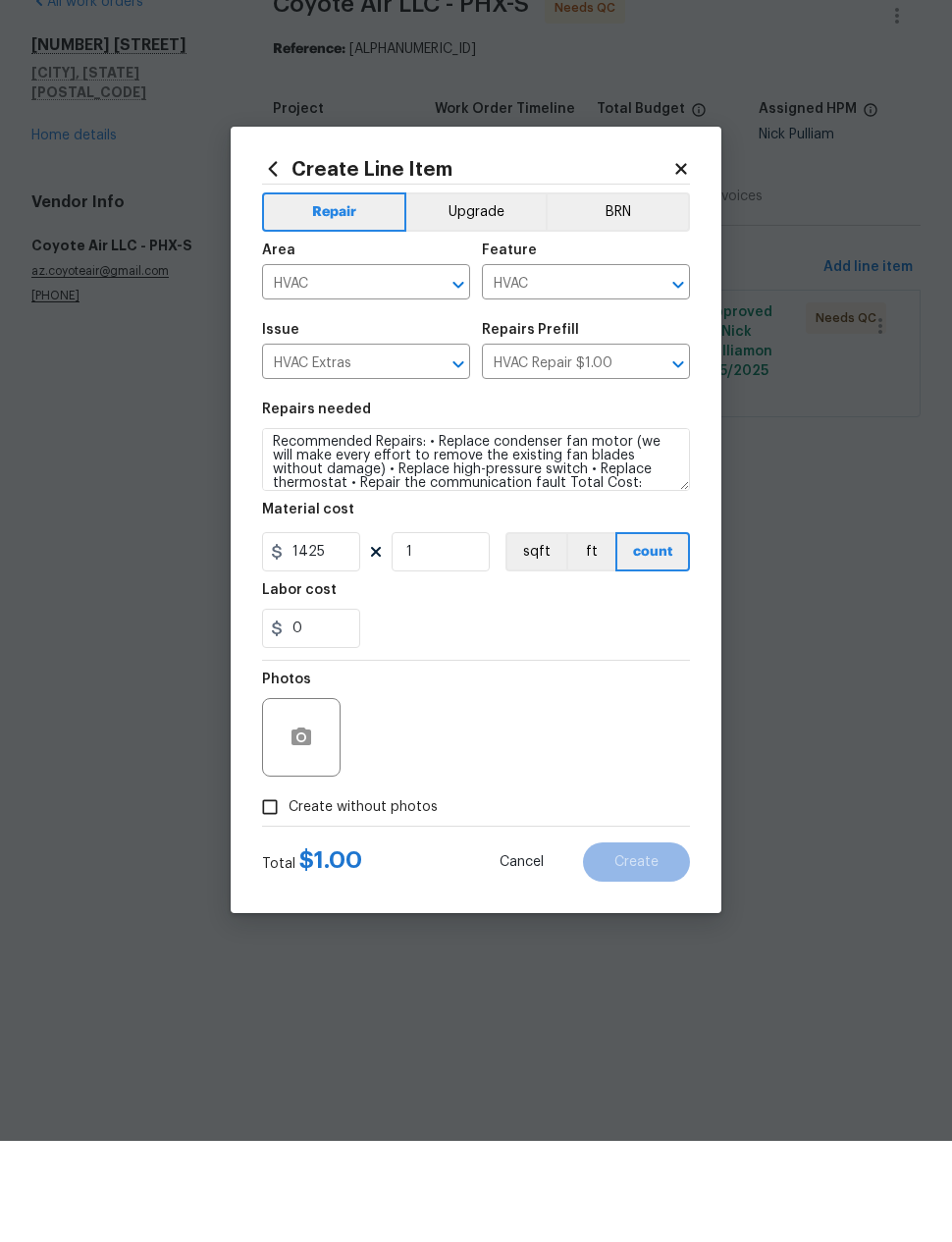 click on "Photos" at bounding box center (476, 826) 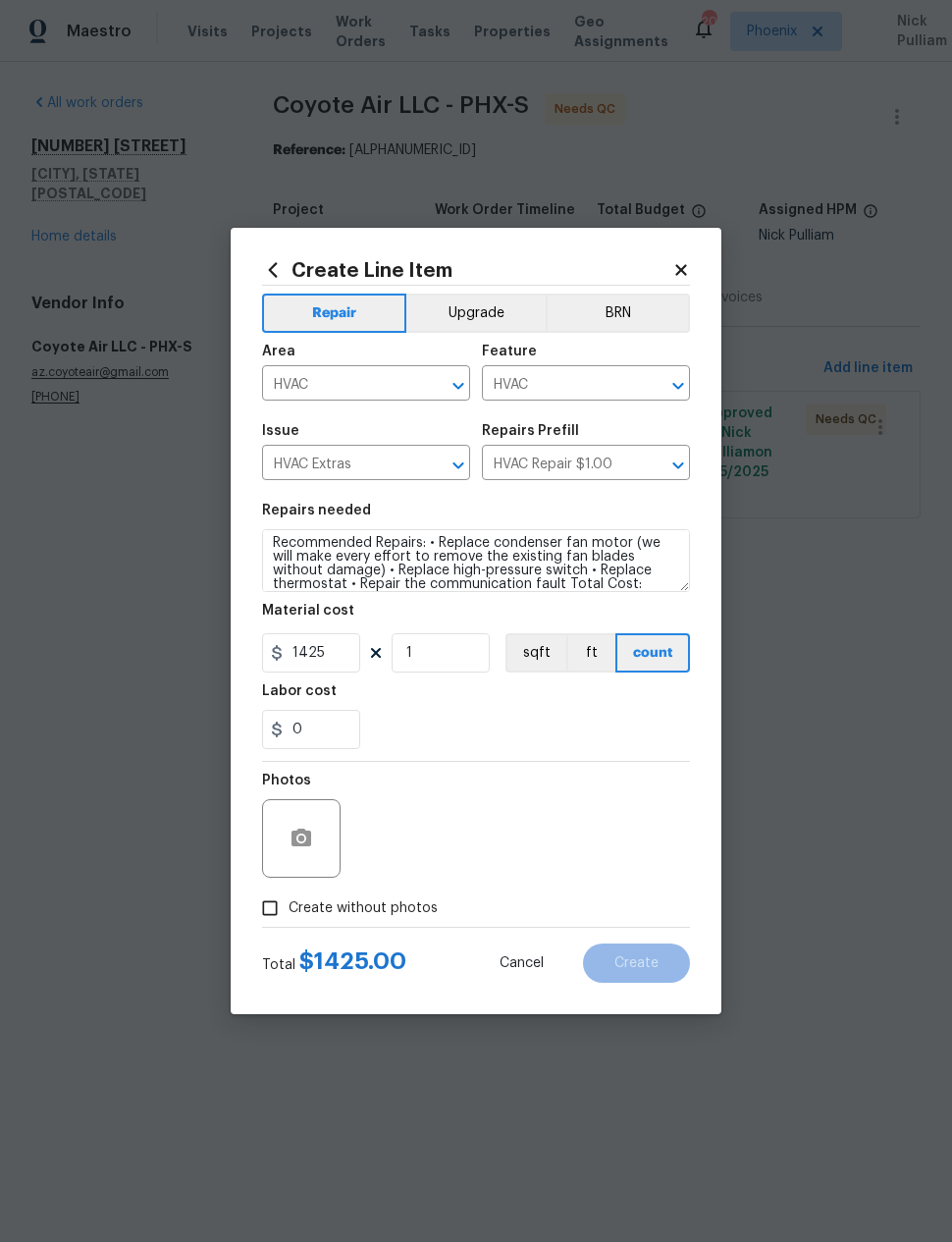 click on "Create without photos" at bounding box center [270, 908] 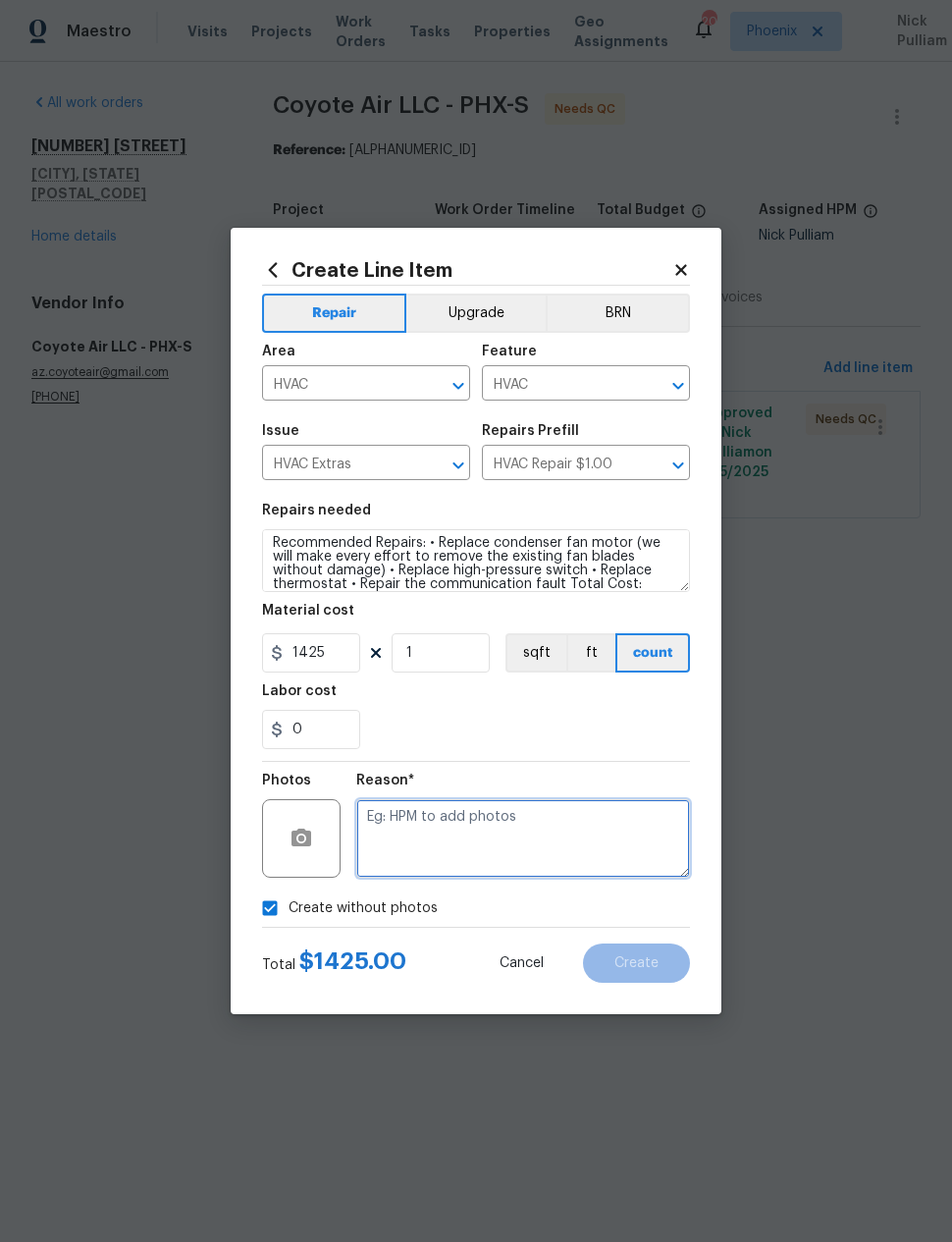 click at bounding box center (523, 838) 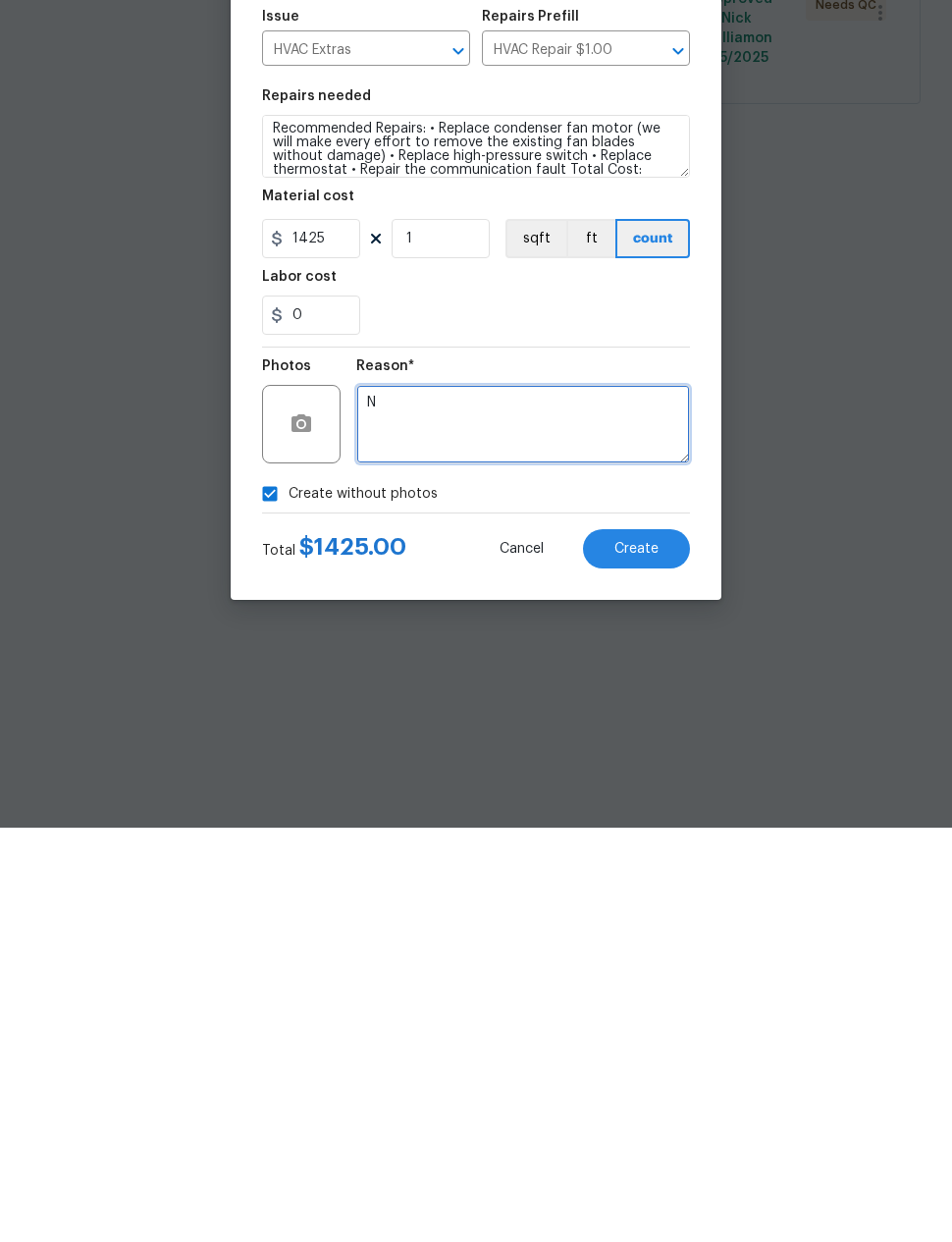 scroll, scrollTop: 0, scrollLeft: 0, axis: both 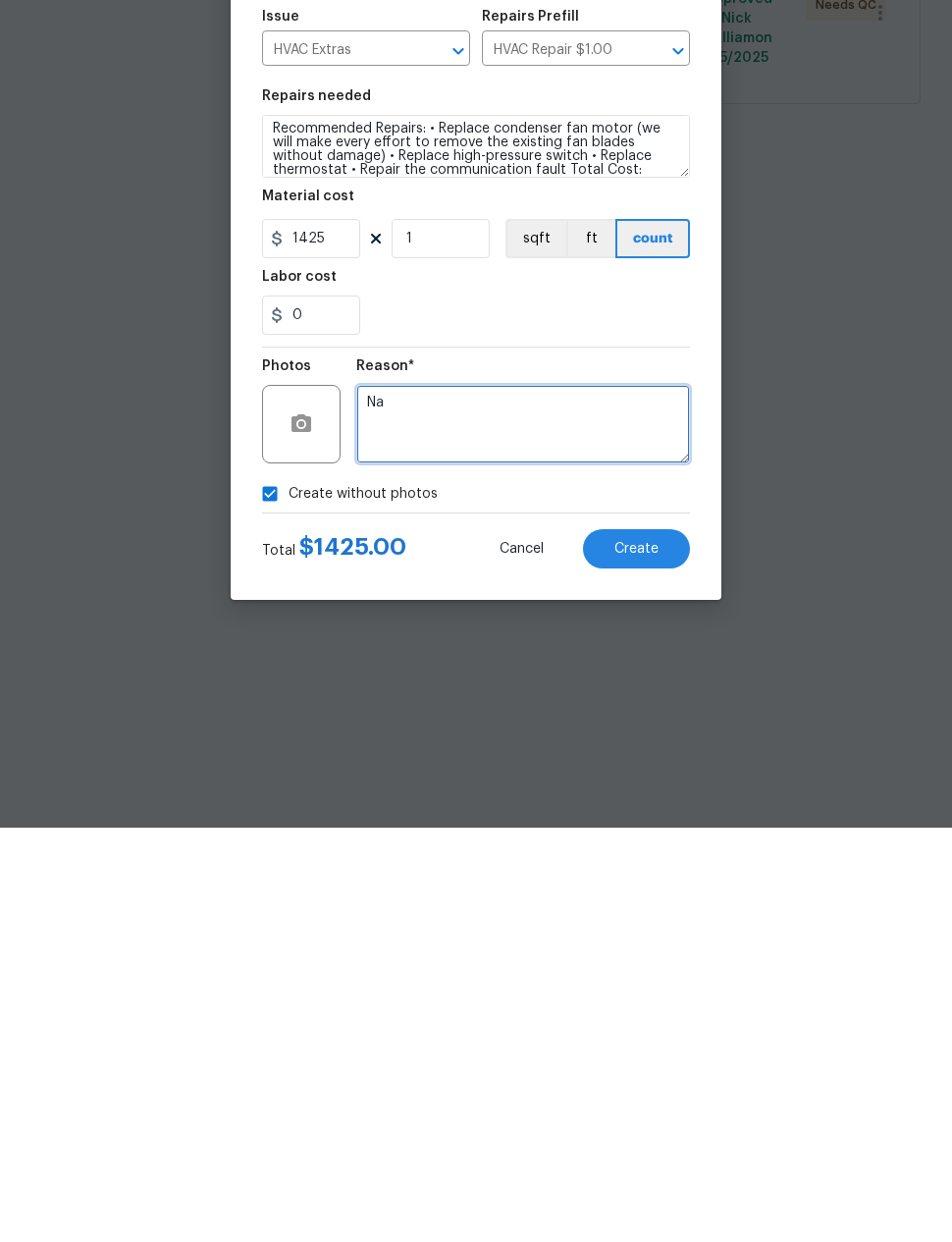 type on "Na" 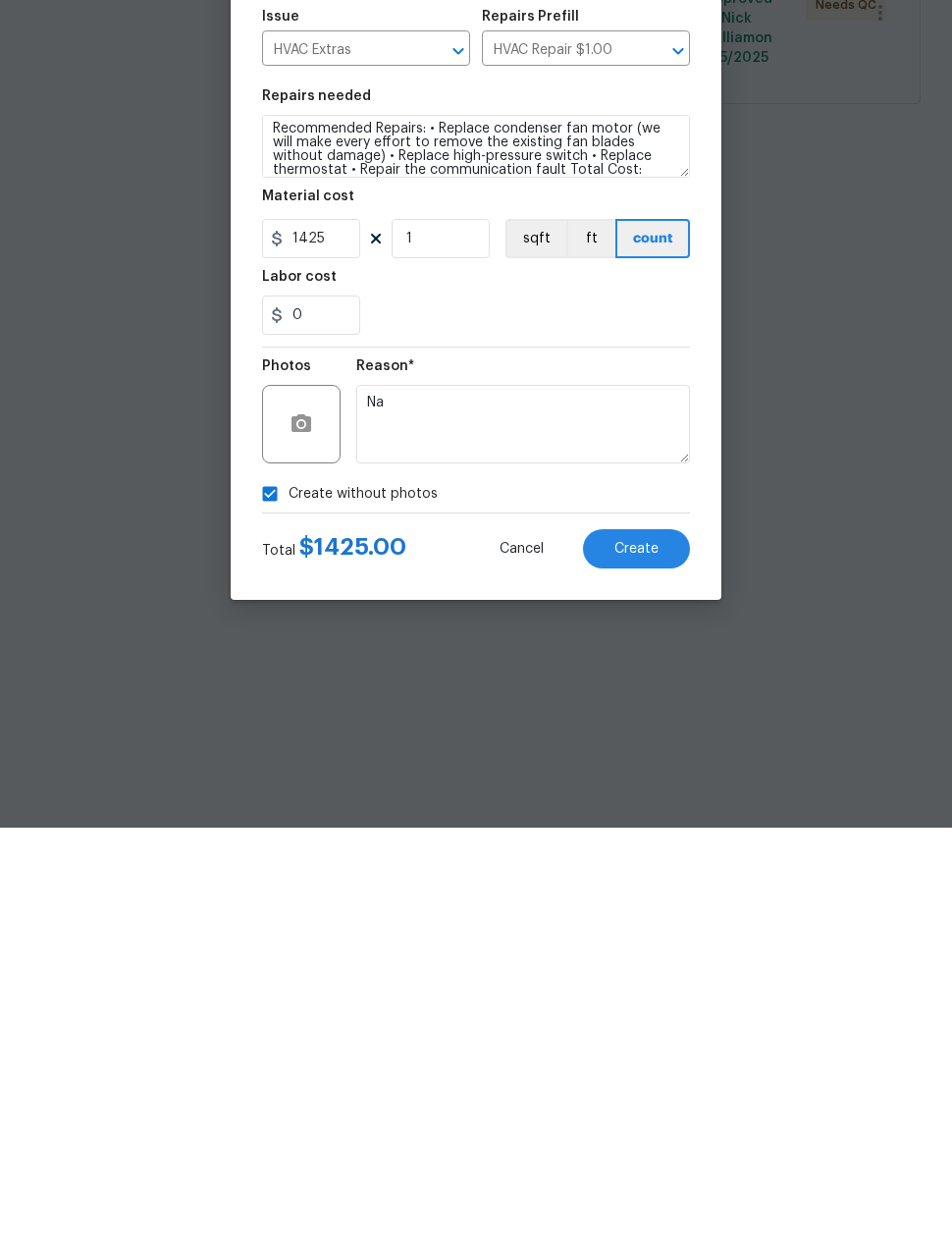 click on "Create" at bounding box center [636, 963] 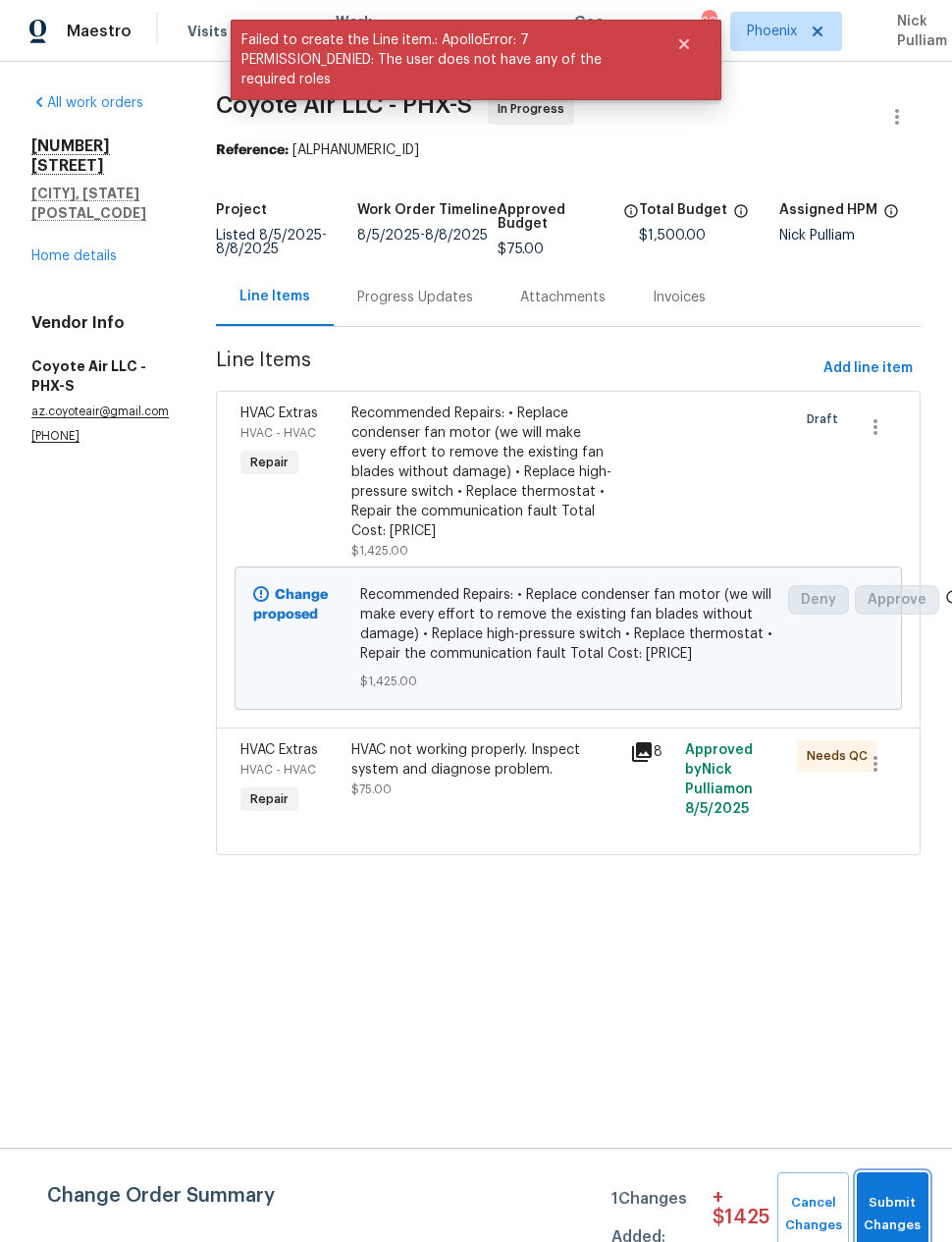 click on "Submit Changes" at bounding box center (892, 1215) 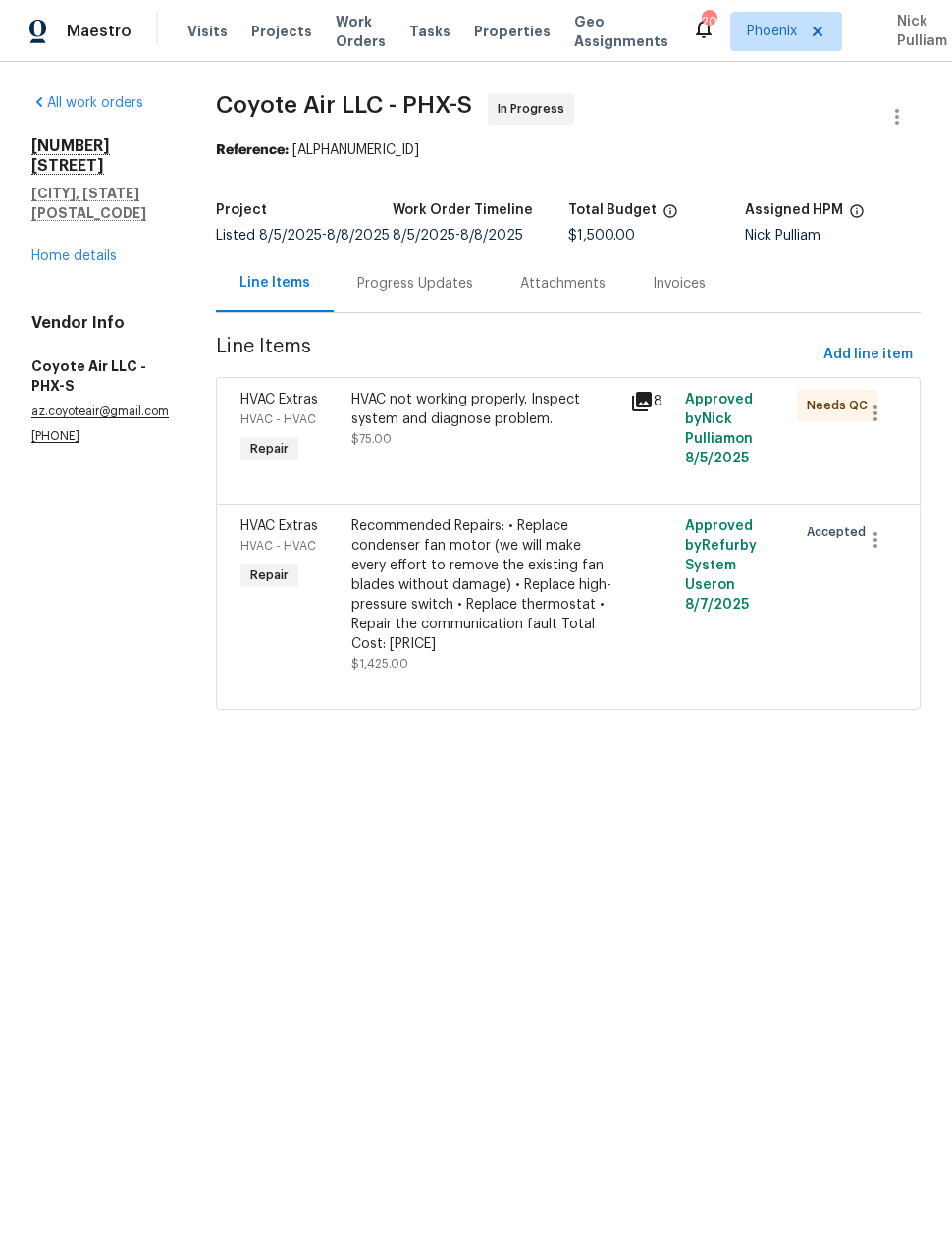 click on "Progress Updates" at bounding box center [415, 284] 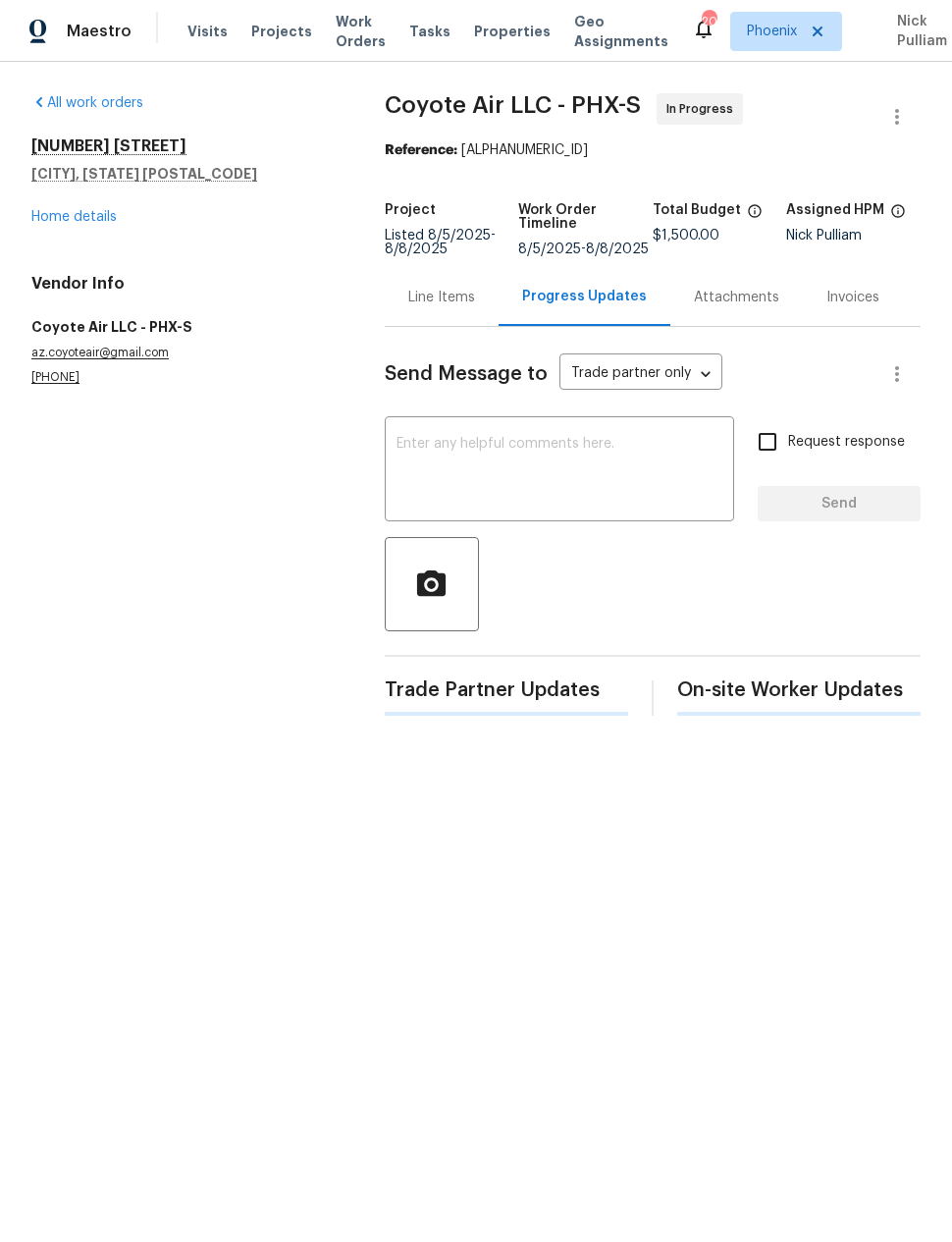 click at bounding box center [559, 471] 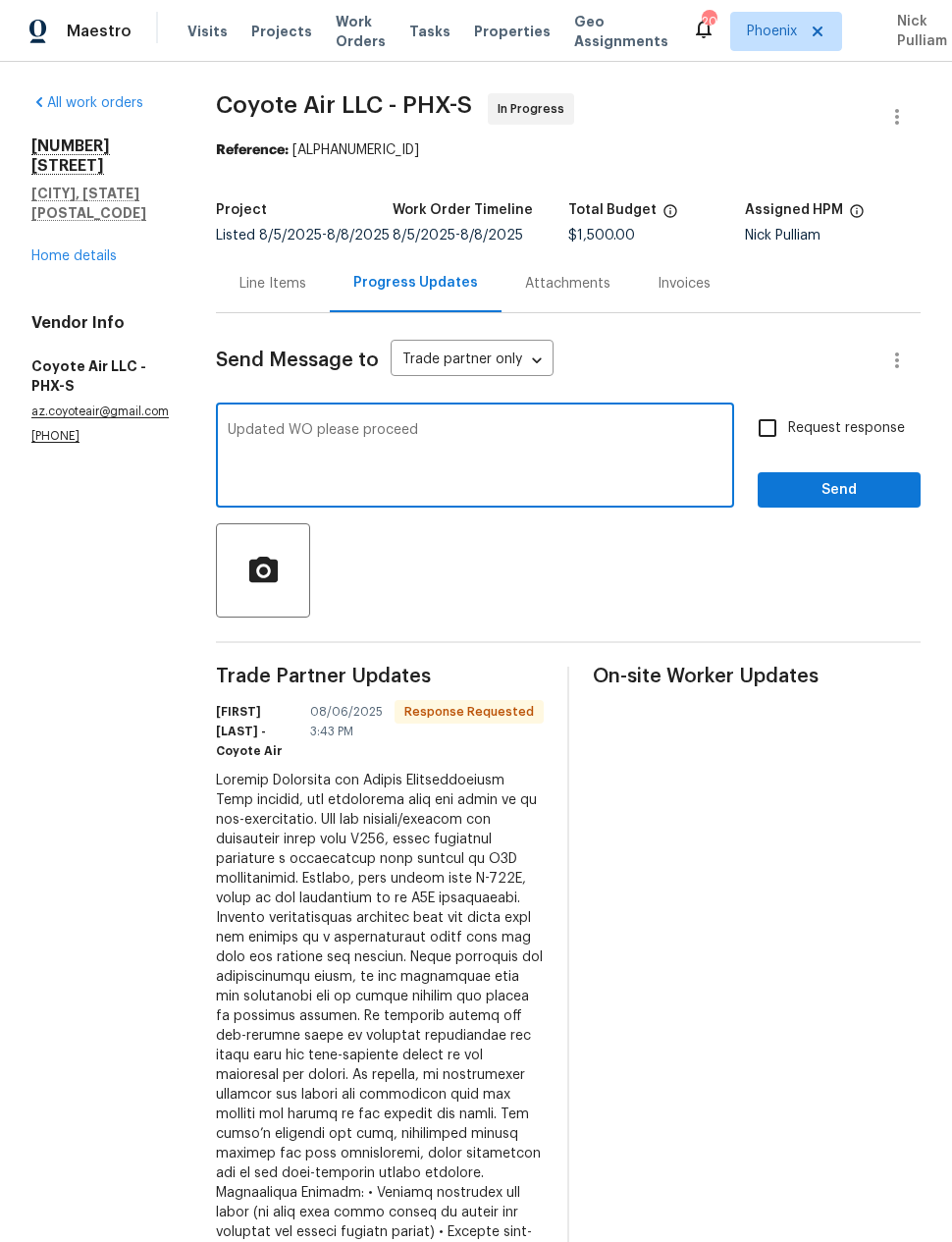 type on "Updated WO please proceed" 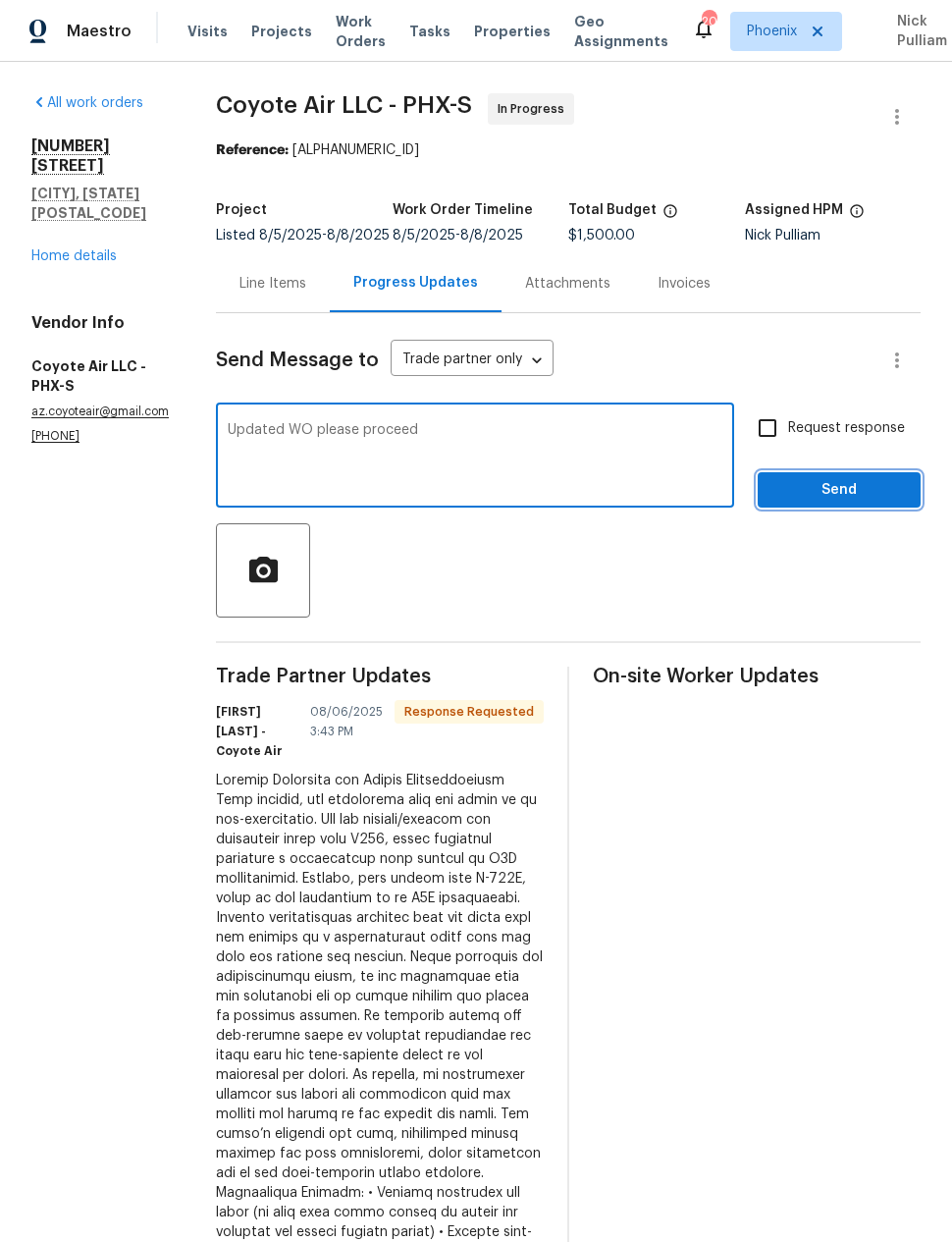 click on "Send" at bounding box center (839, 490) 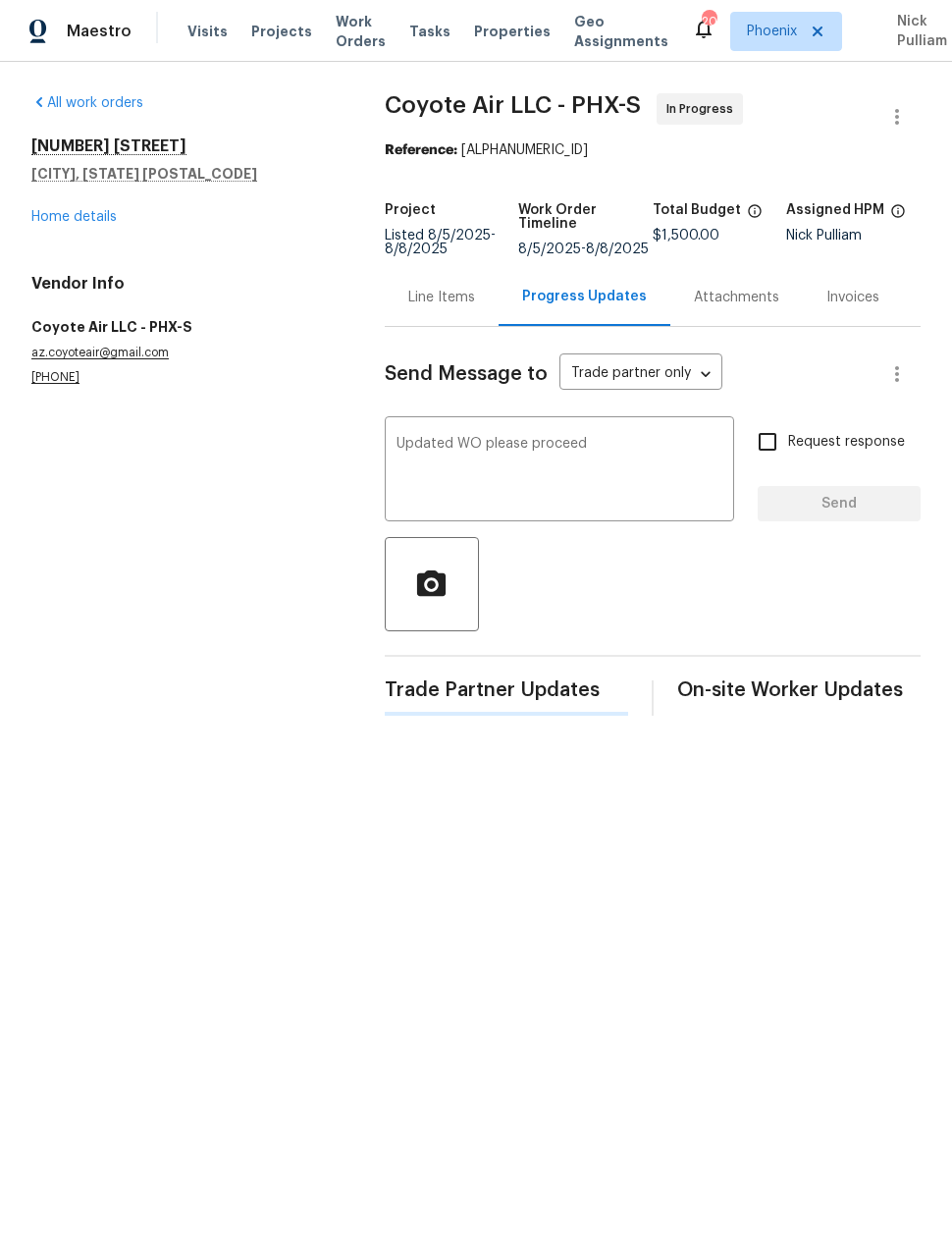 type 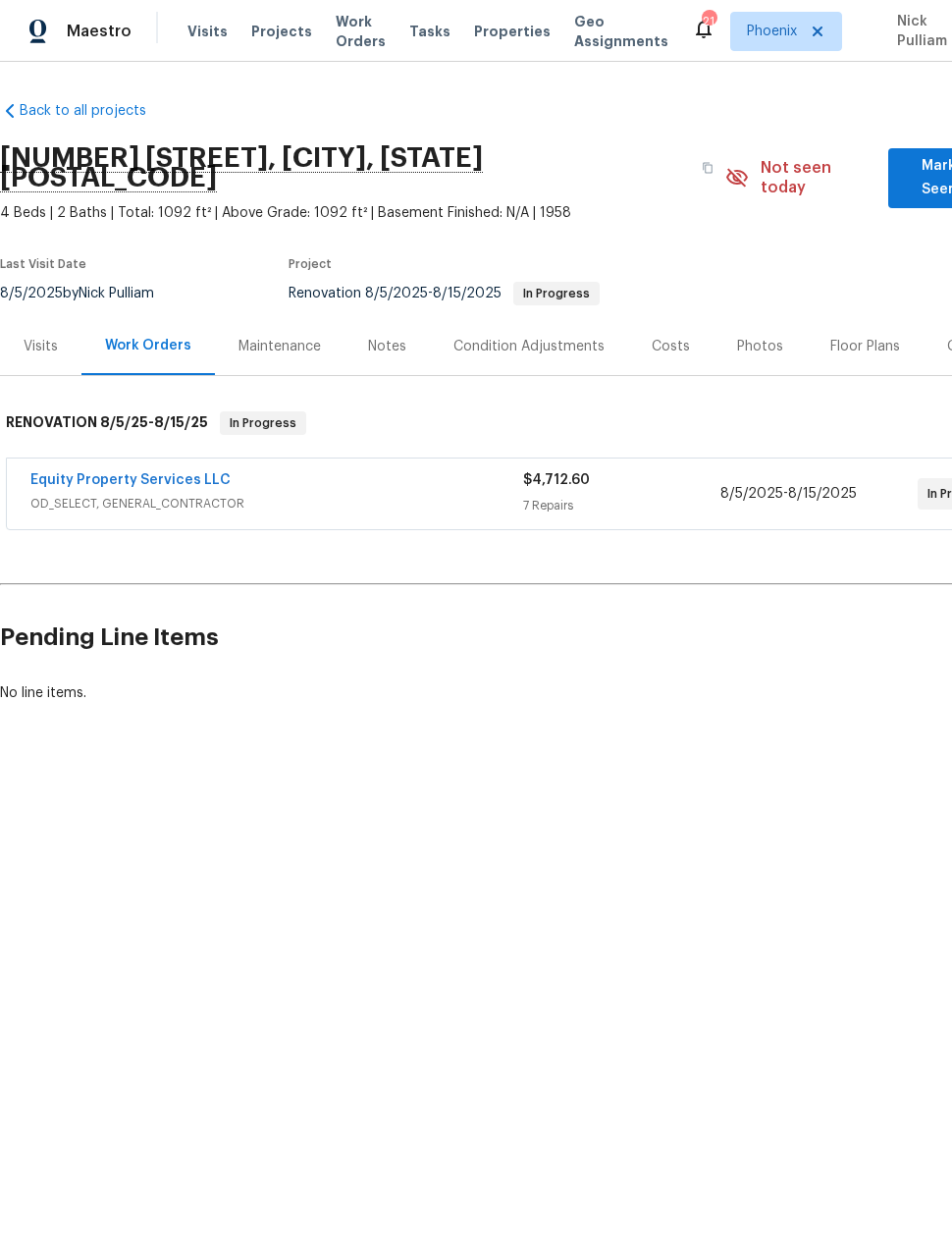 scroll, scrollTop: 0, scrollLeft: 0, axis: both 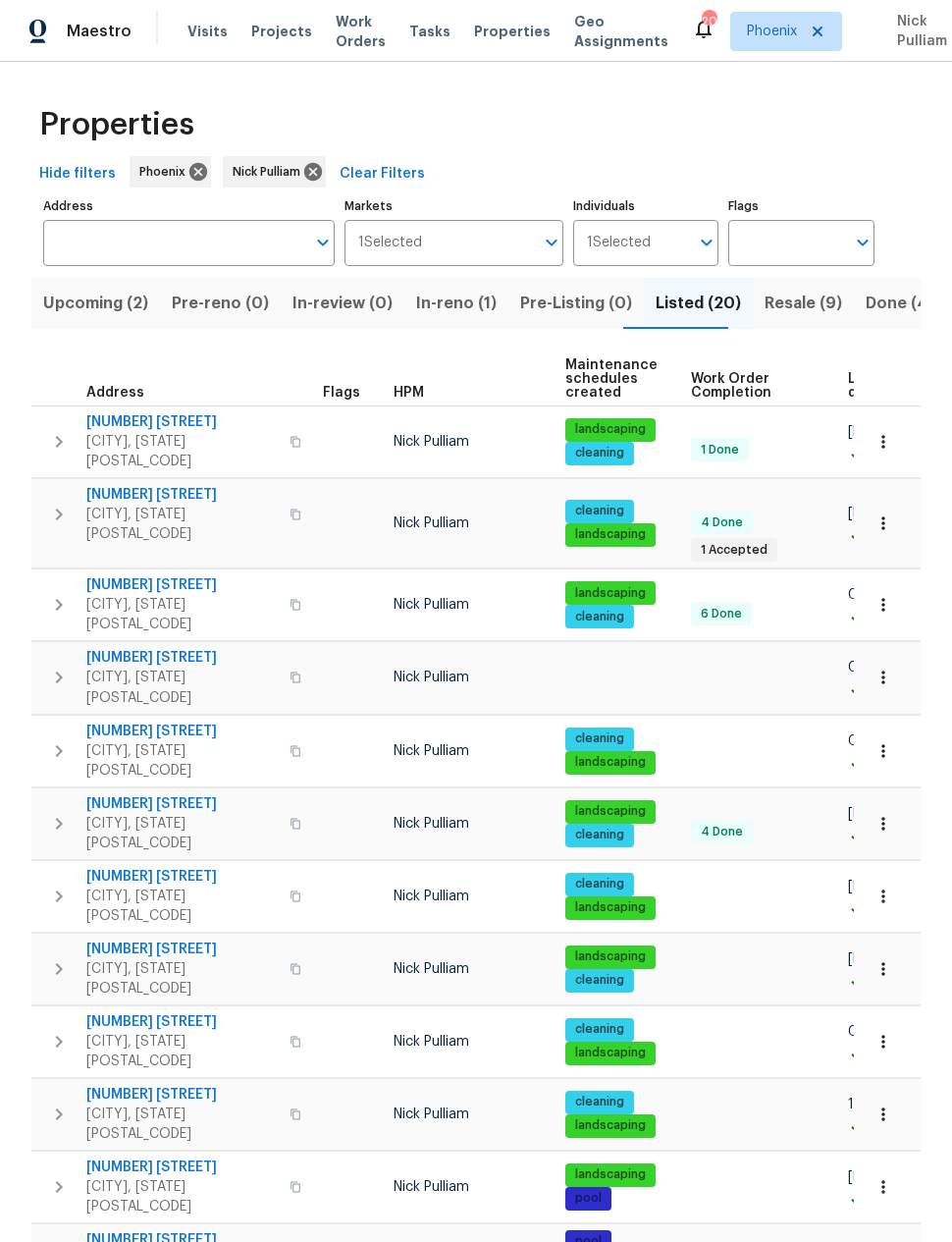 click on "Resale (9)" at bounding box center [803, 303] 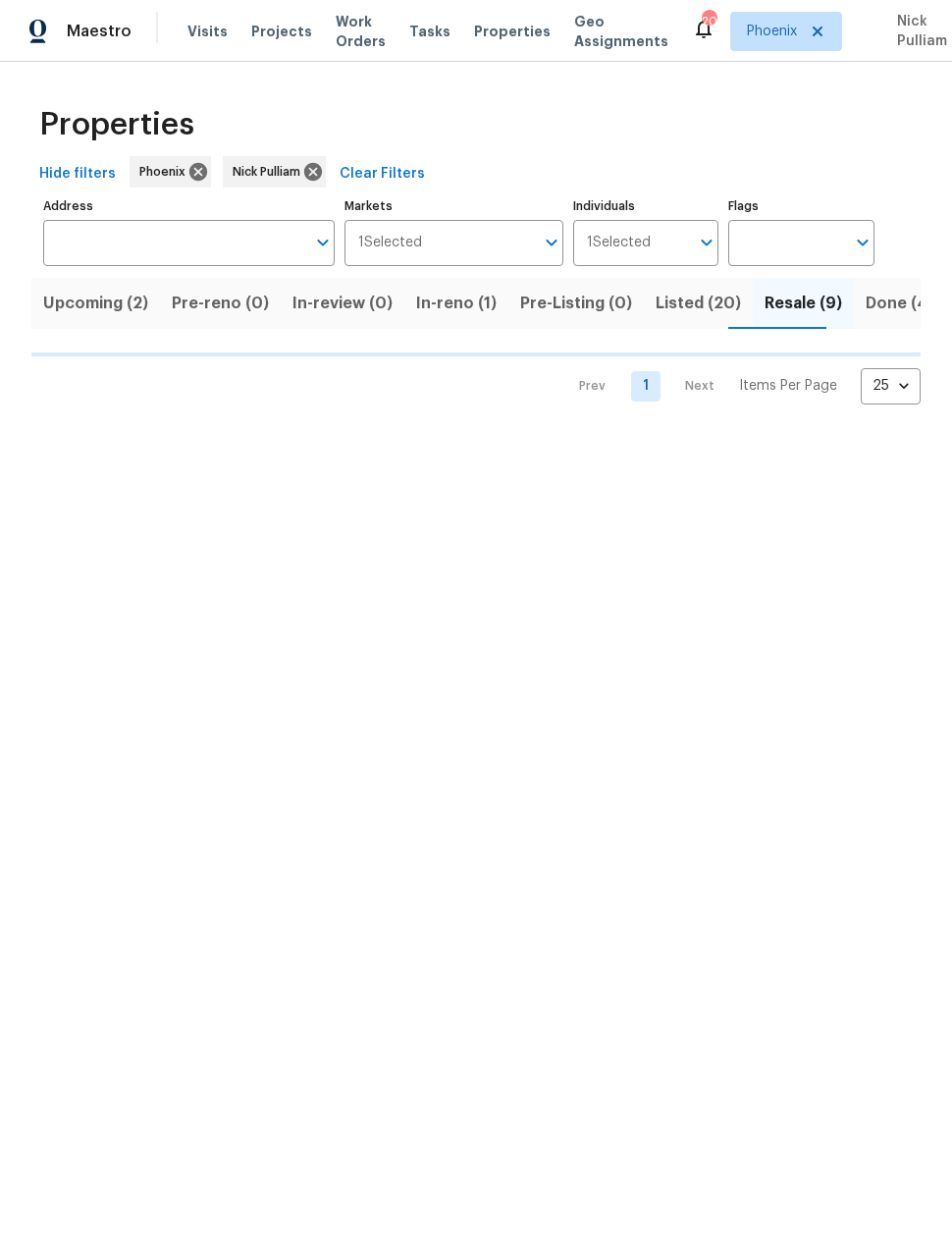 scroll, scrollTop: 0, scrollLeft: 0, axis: both 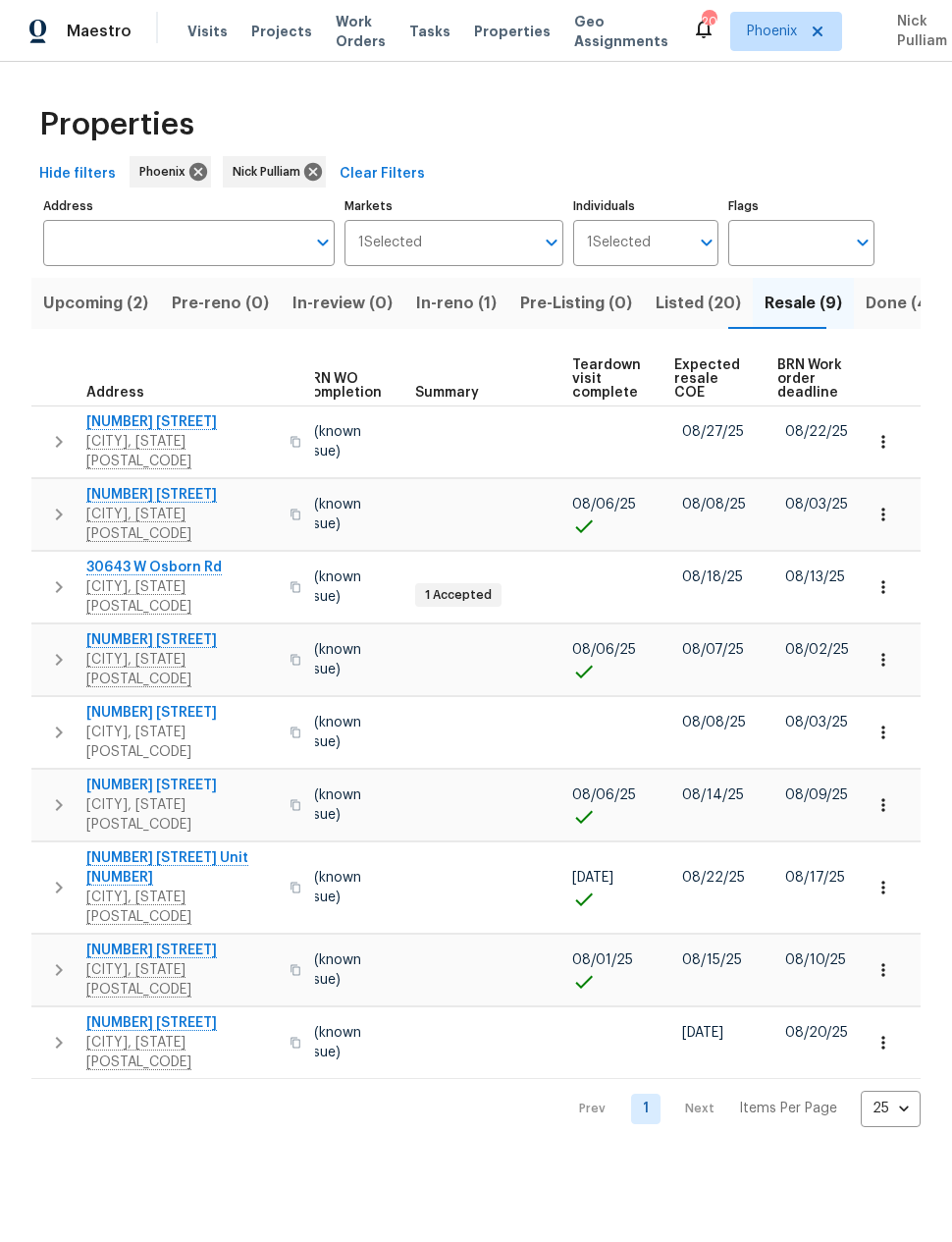 click on "Expected resale COE" at bounding box center [709, 379] 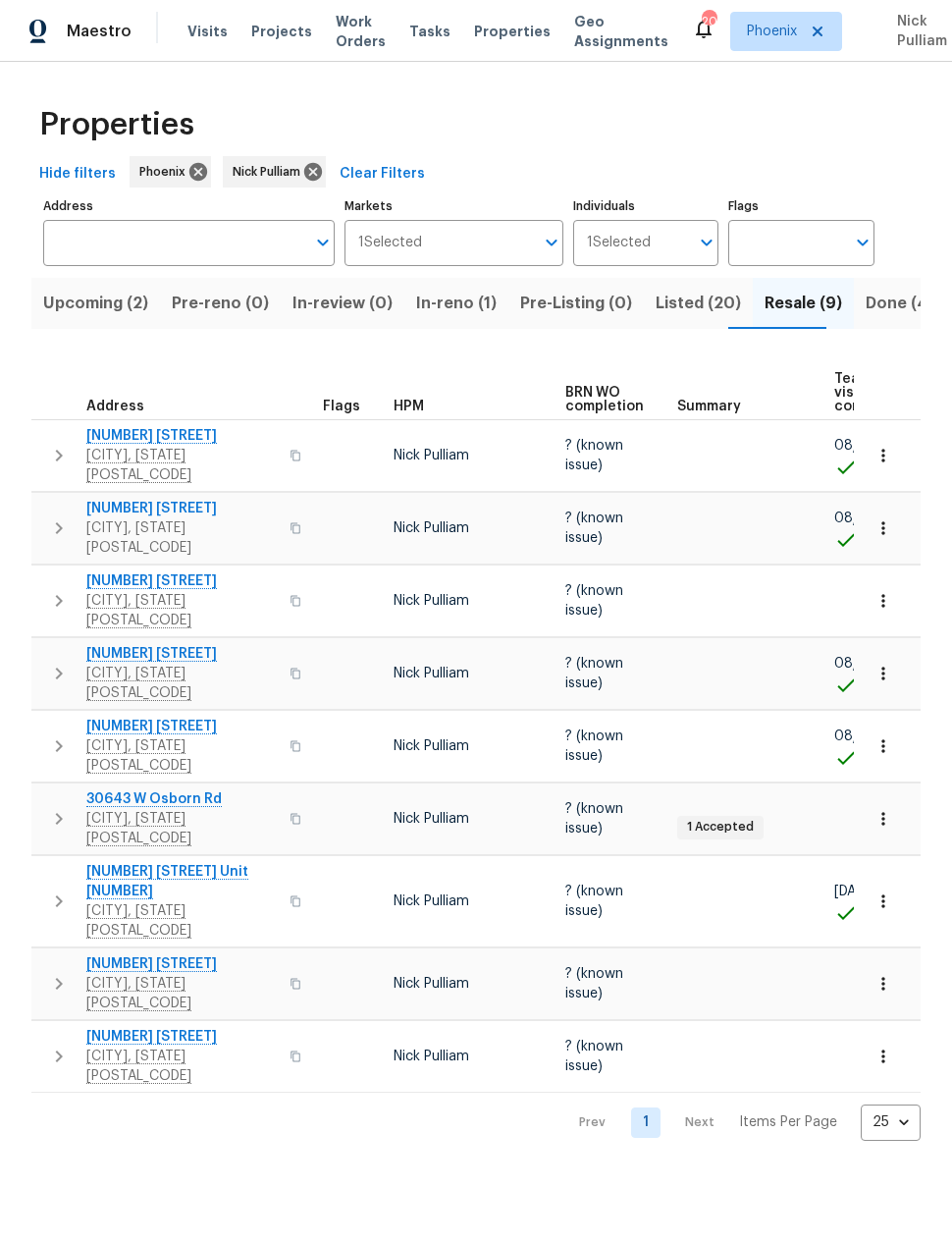 scroll, scrollTop: 0, scrollLeft: 0, axis: both 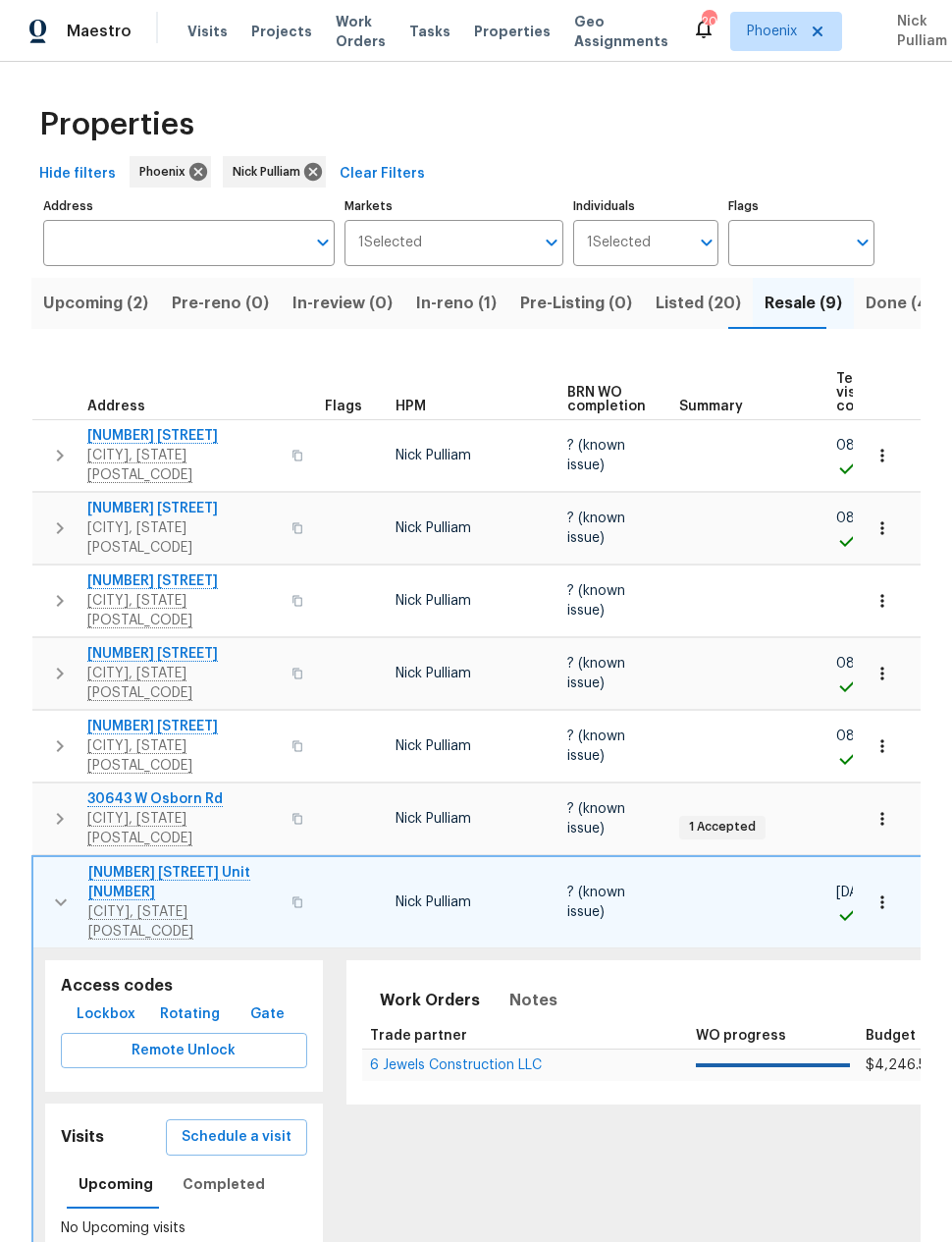 click on "Schedule a visit" at bounding box center [237, 1137] 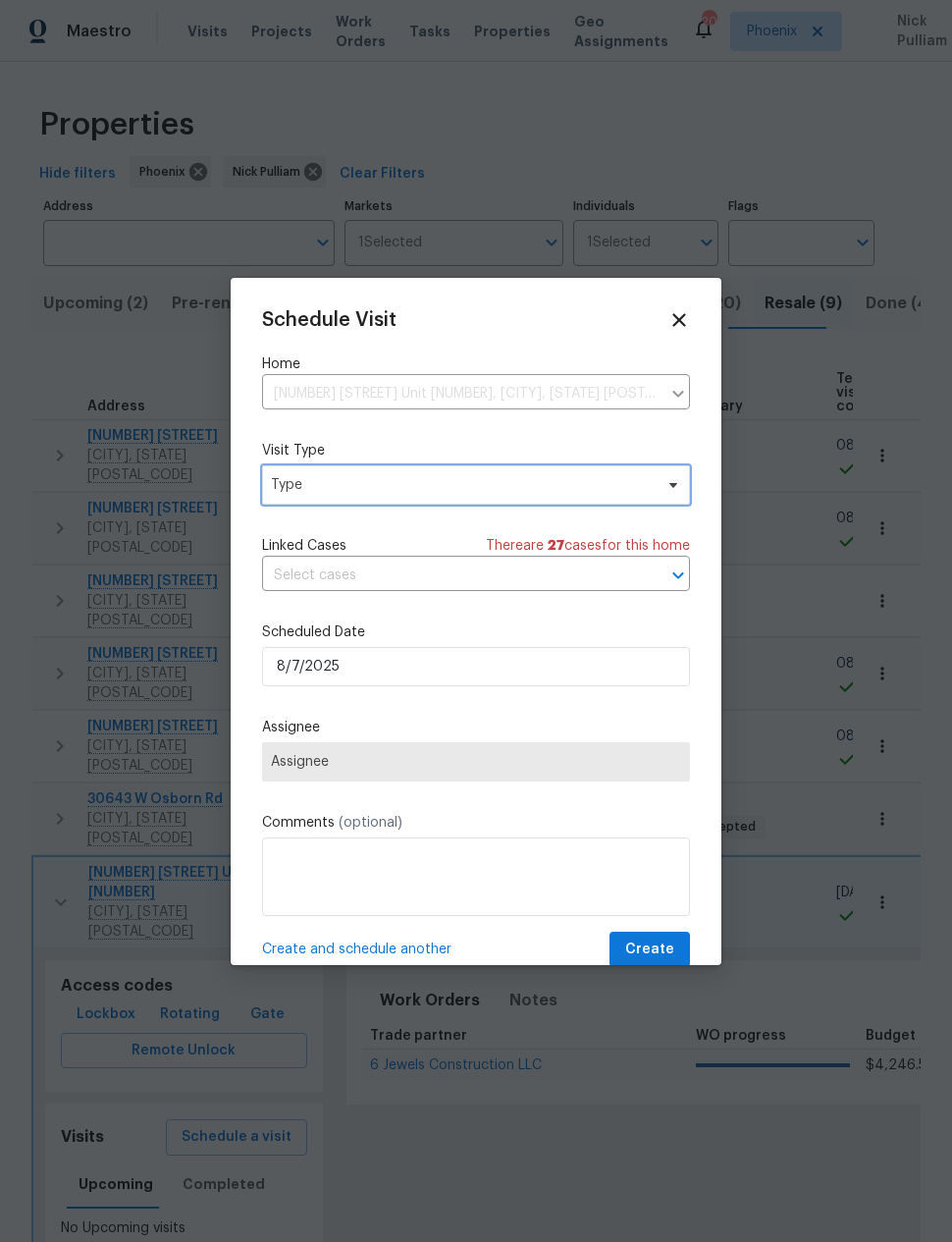 click on "Type" at bounding box center (476, 485) 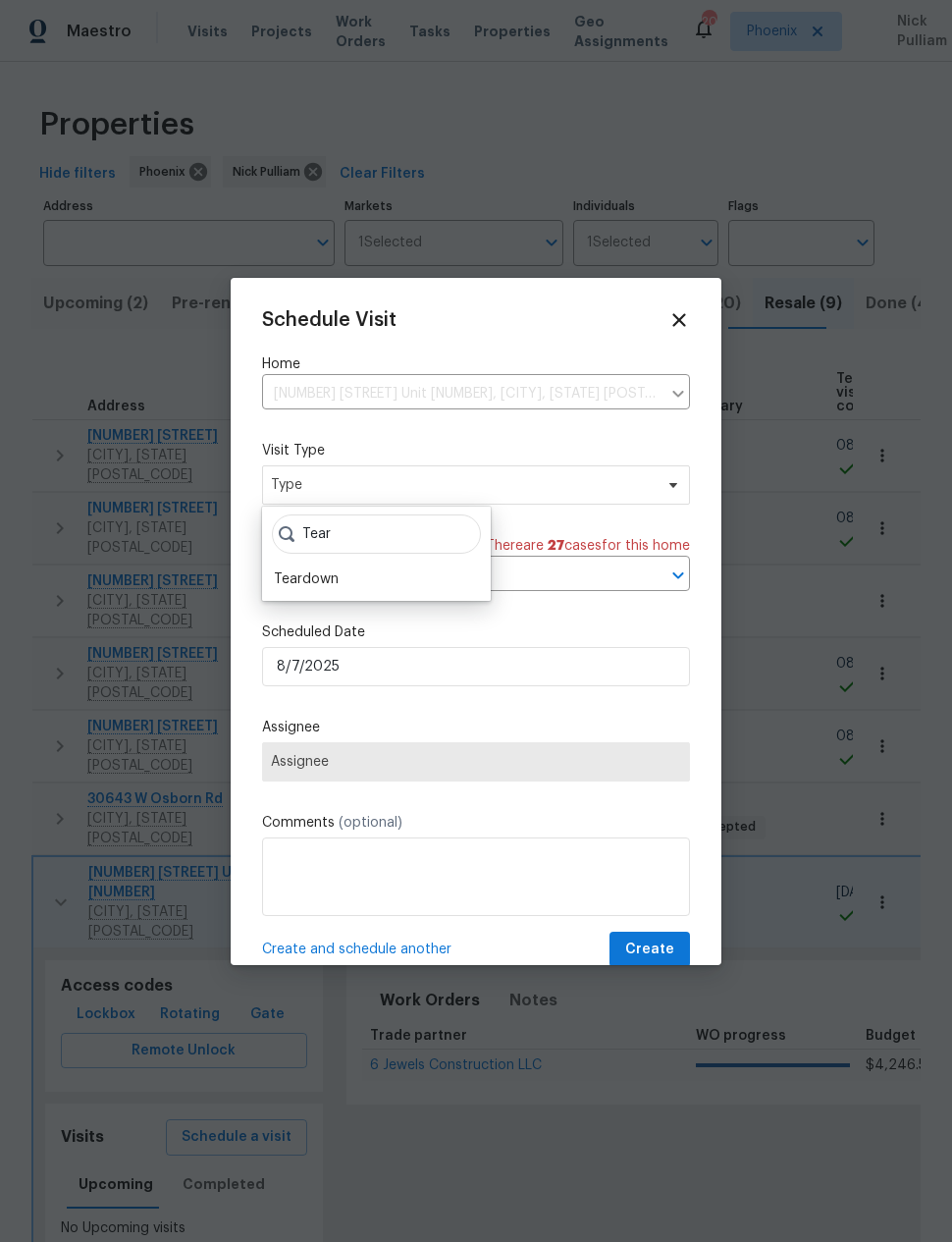 type on "Tear" 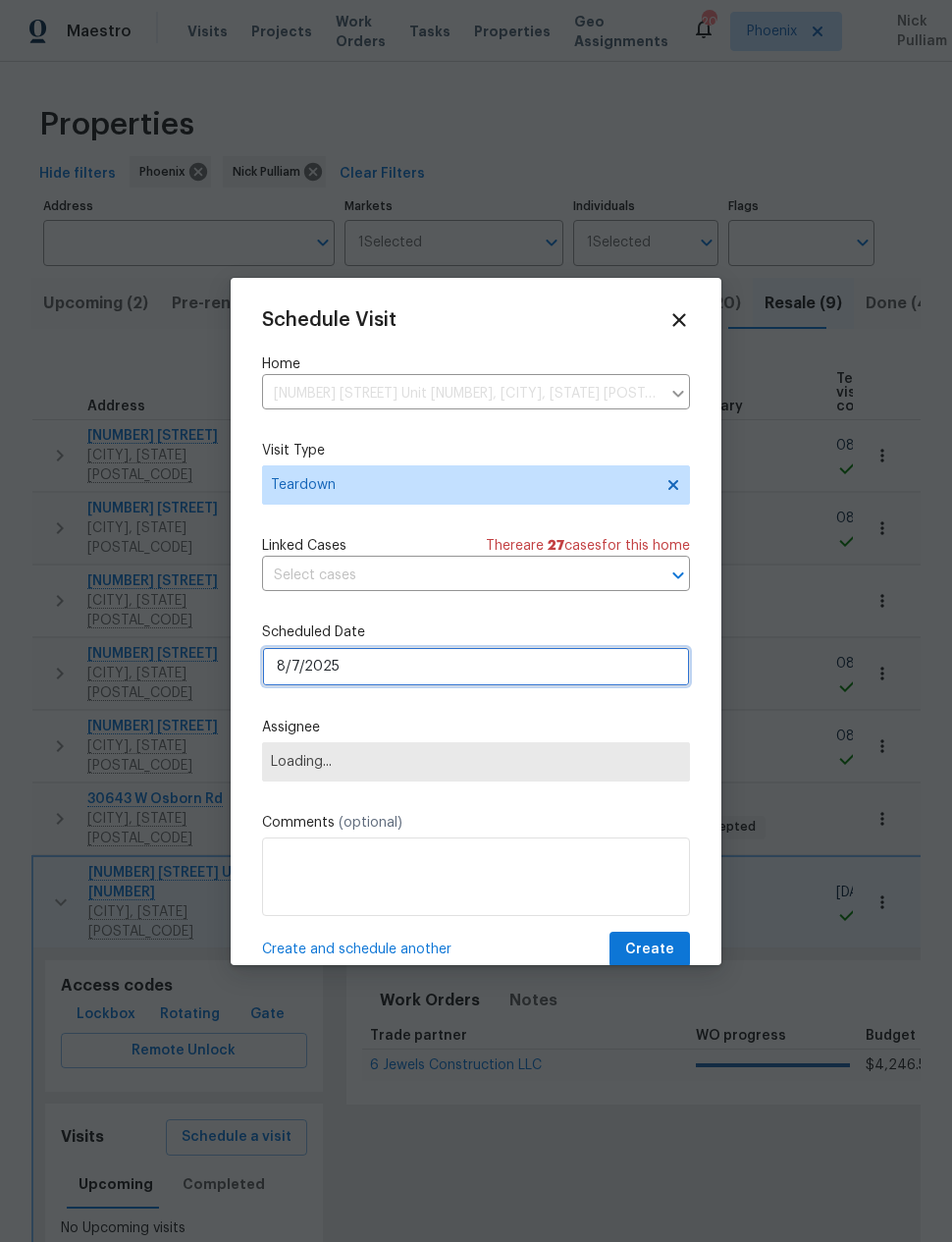 click on "8/7/2025" at bounding box center [476, 667] 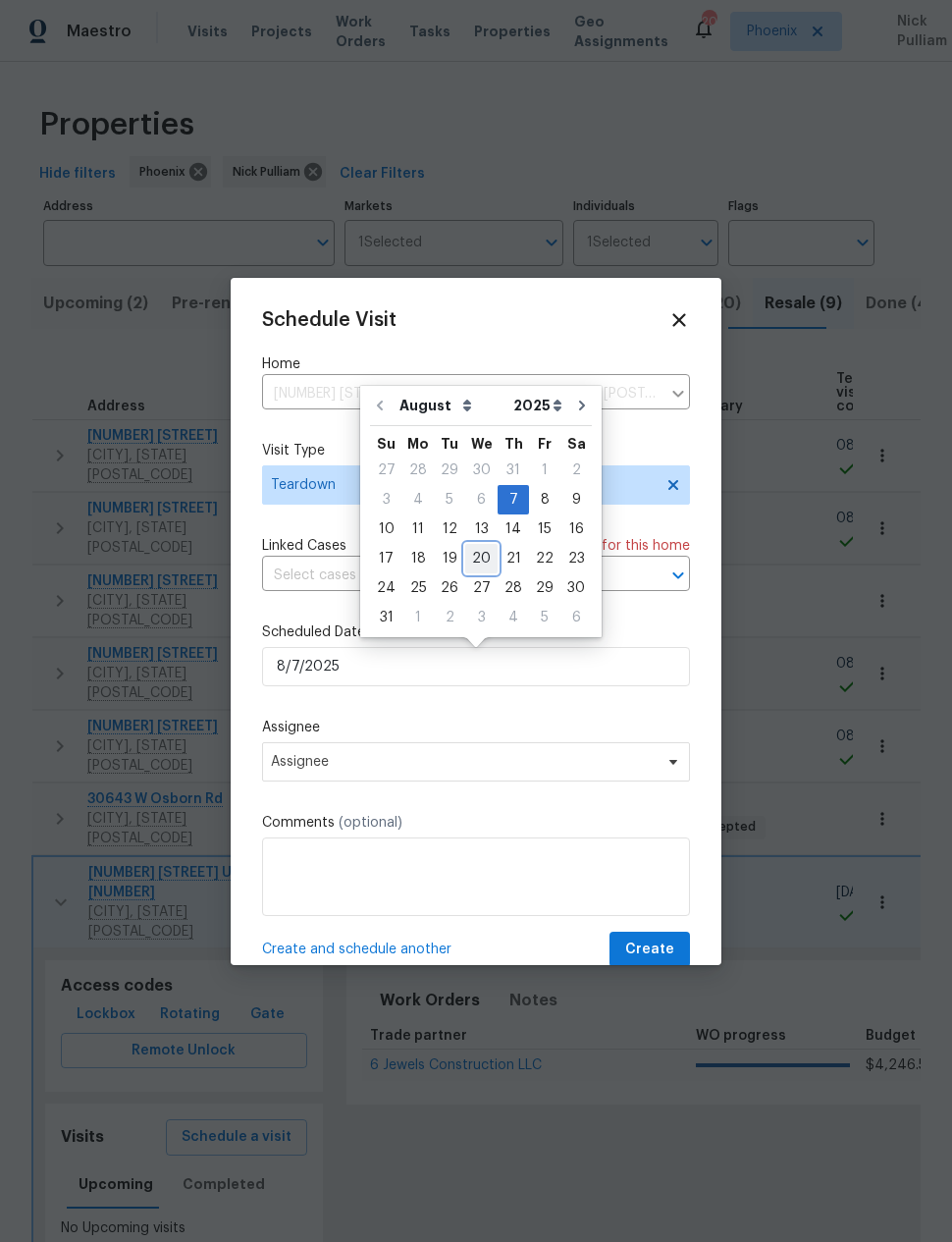 click on "20" at bounding box center [481, 559] 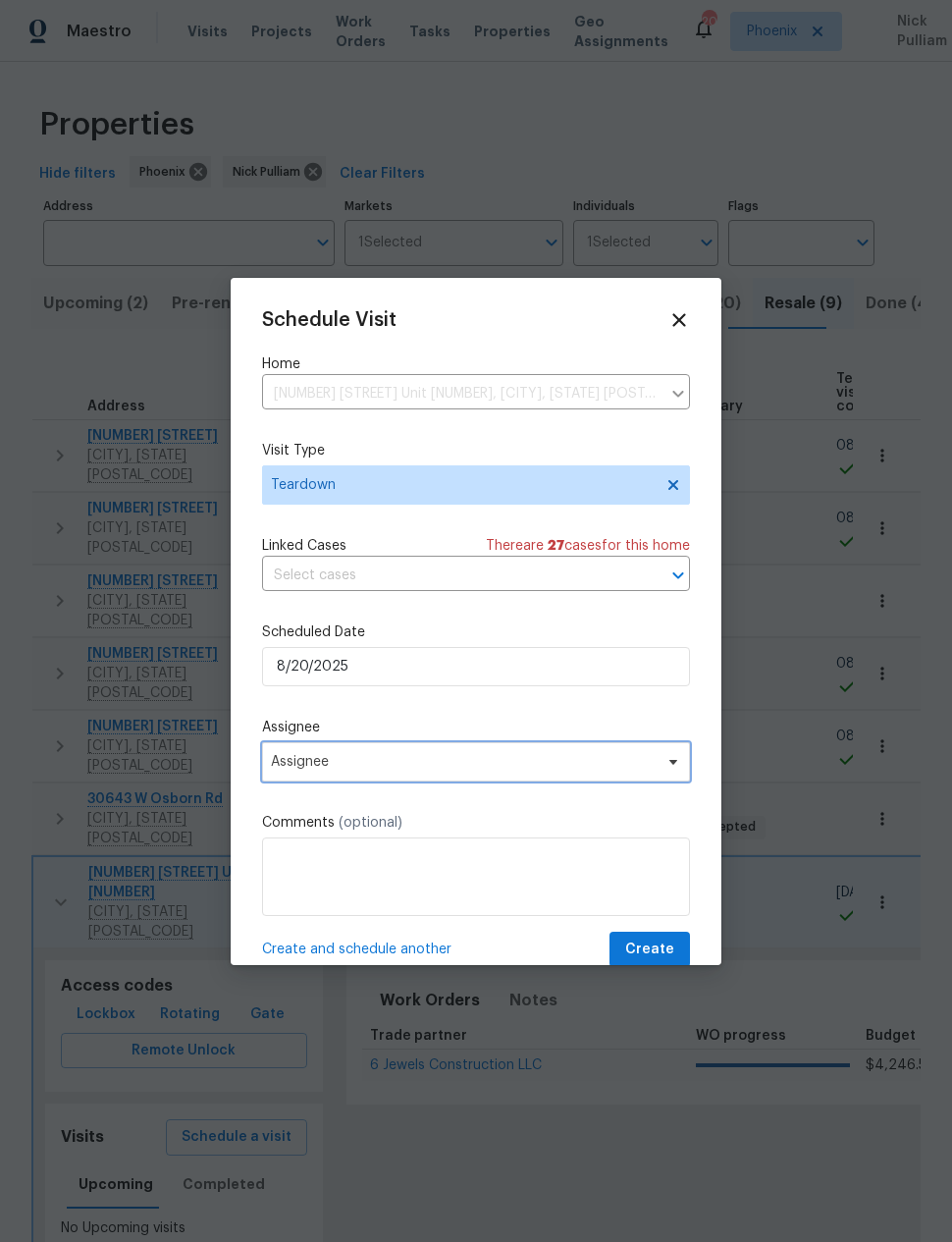 click on "Assignee" at bounding box center (463, 762) 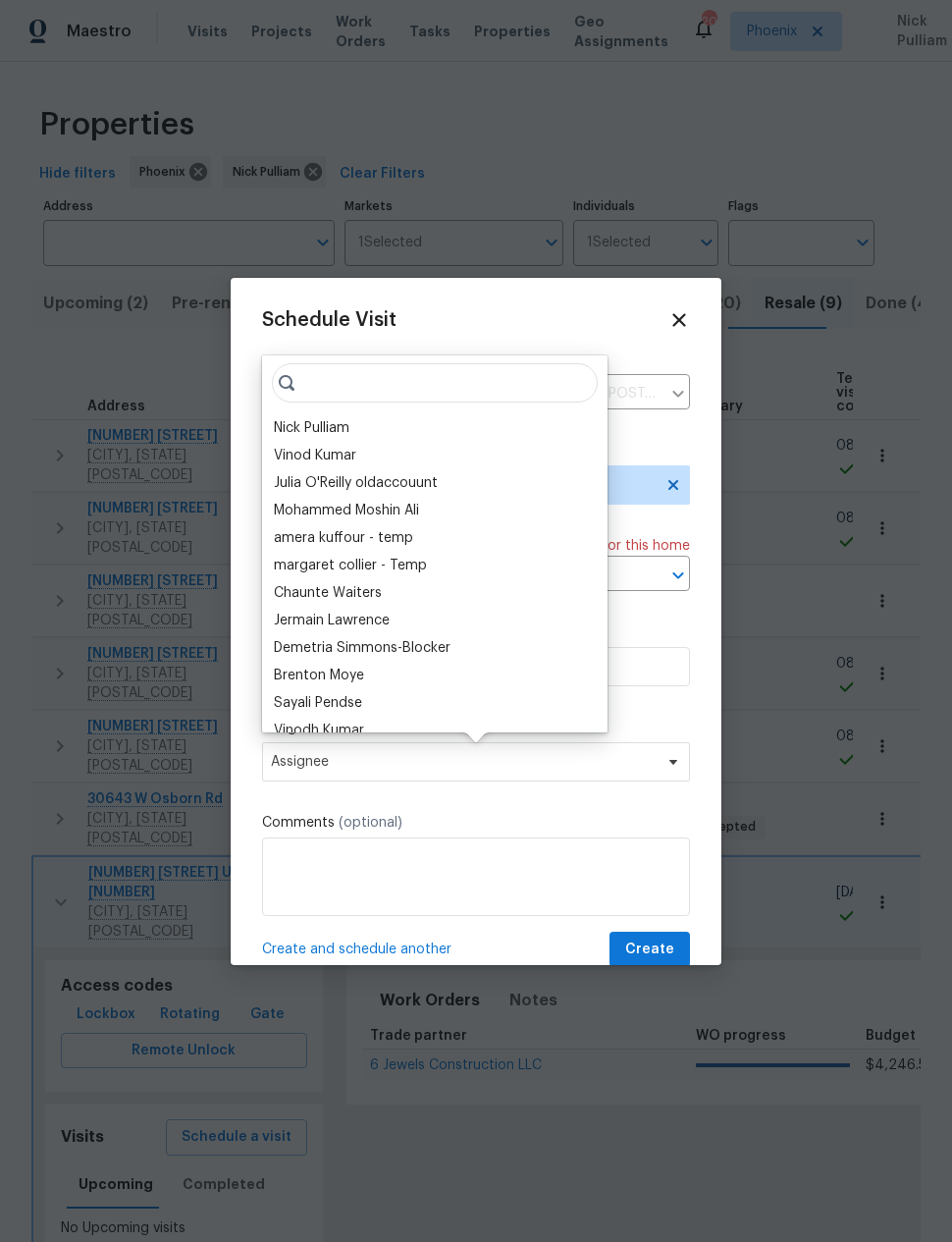 click on "Nick Pulliam" at bounding box center (311, 428) 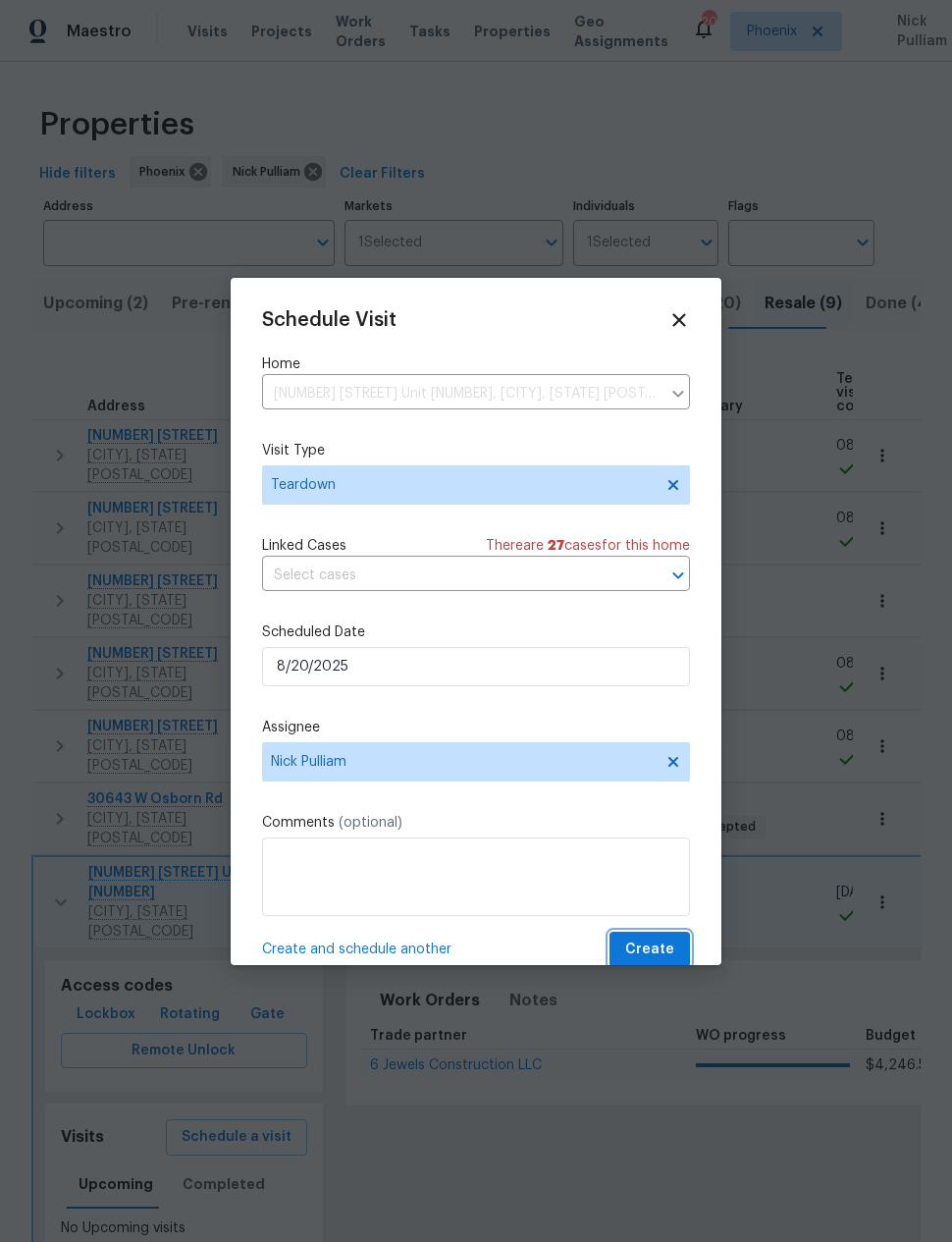 click on "Create" at bounding box center [650, 949] 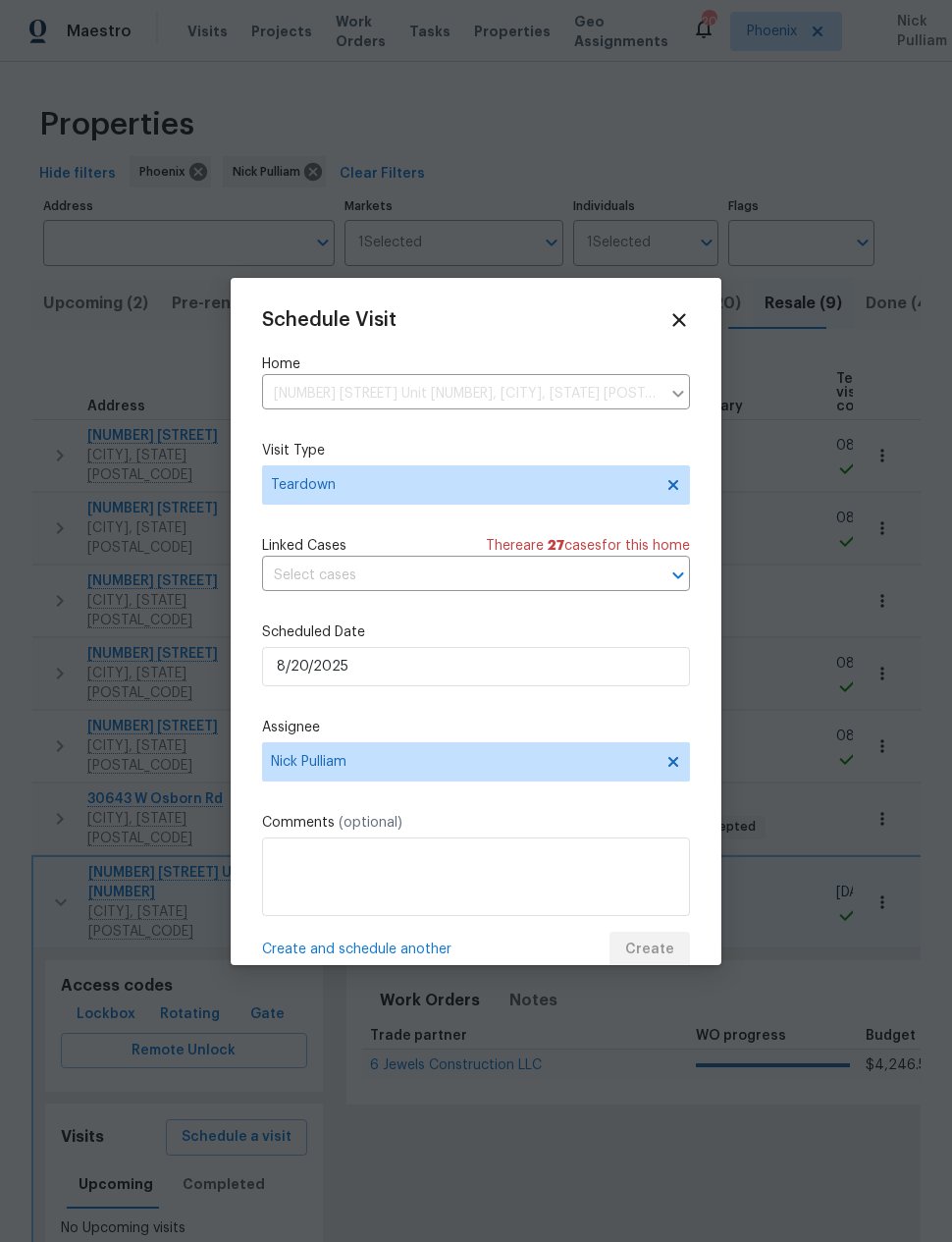 scroll, scrollTop: 0, scrollLeft: 0, axis: both 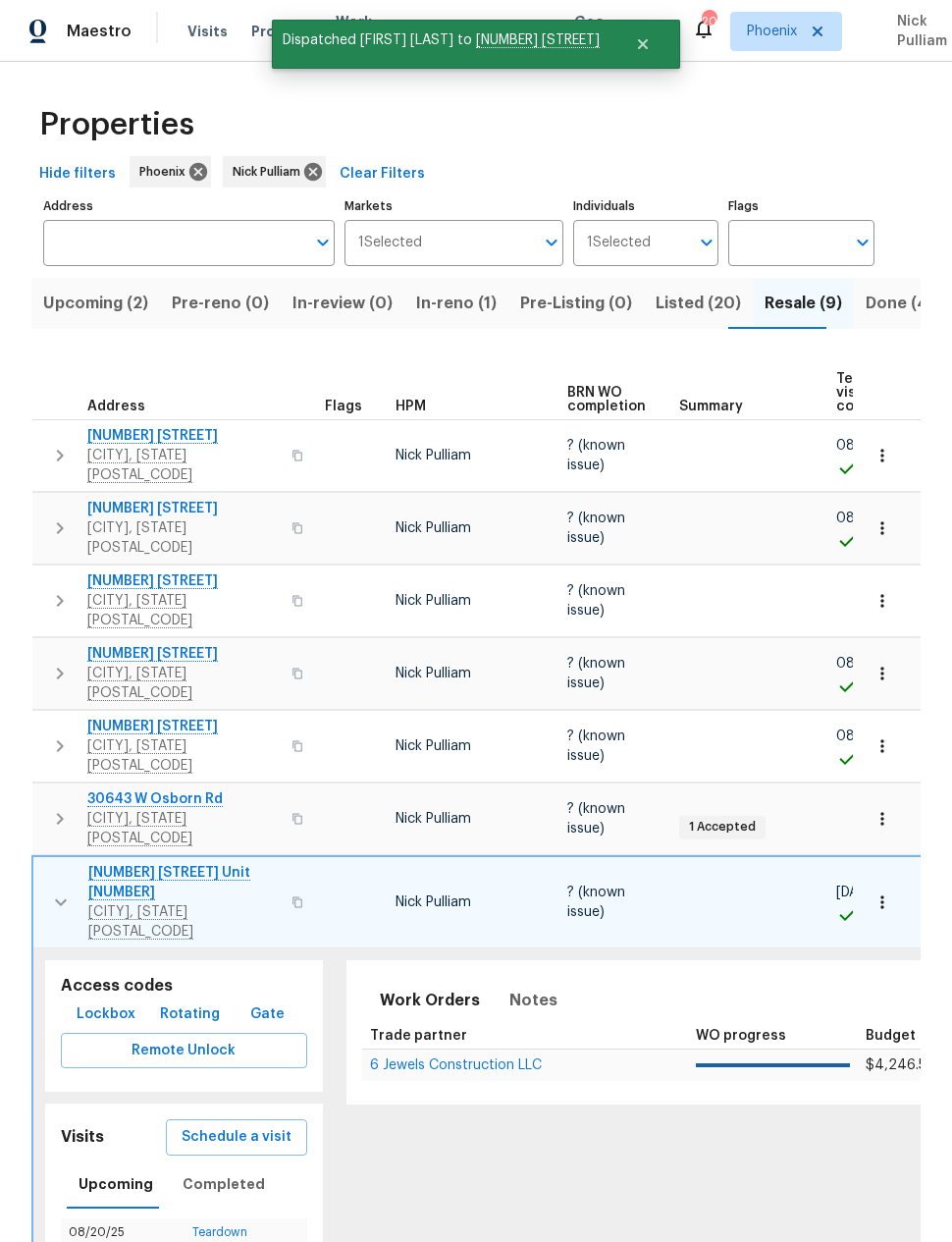 click 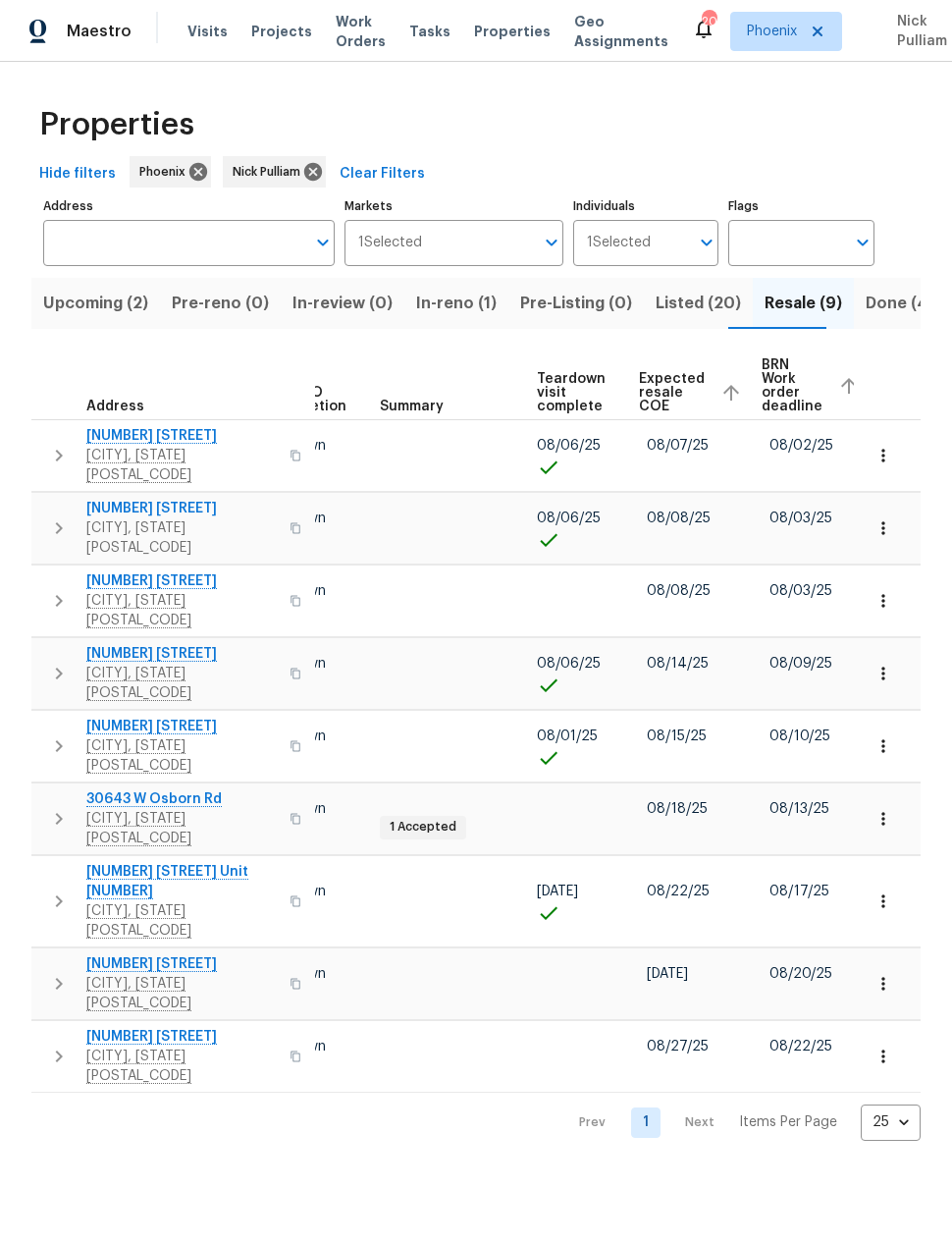 scroll, scrollTop: 0, scrollLeft: 296, axis: horizontal 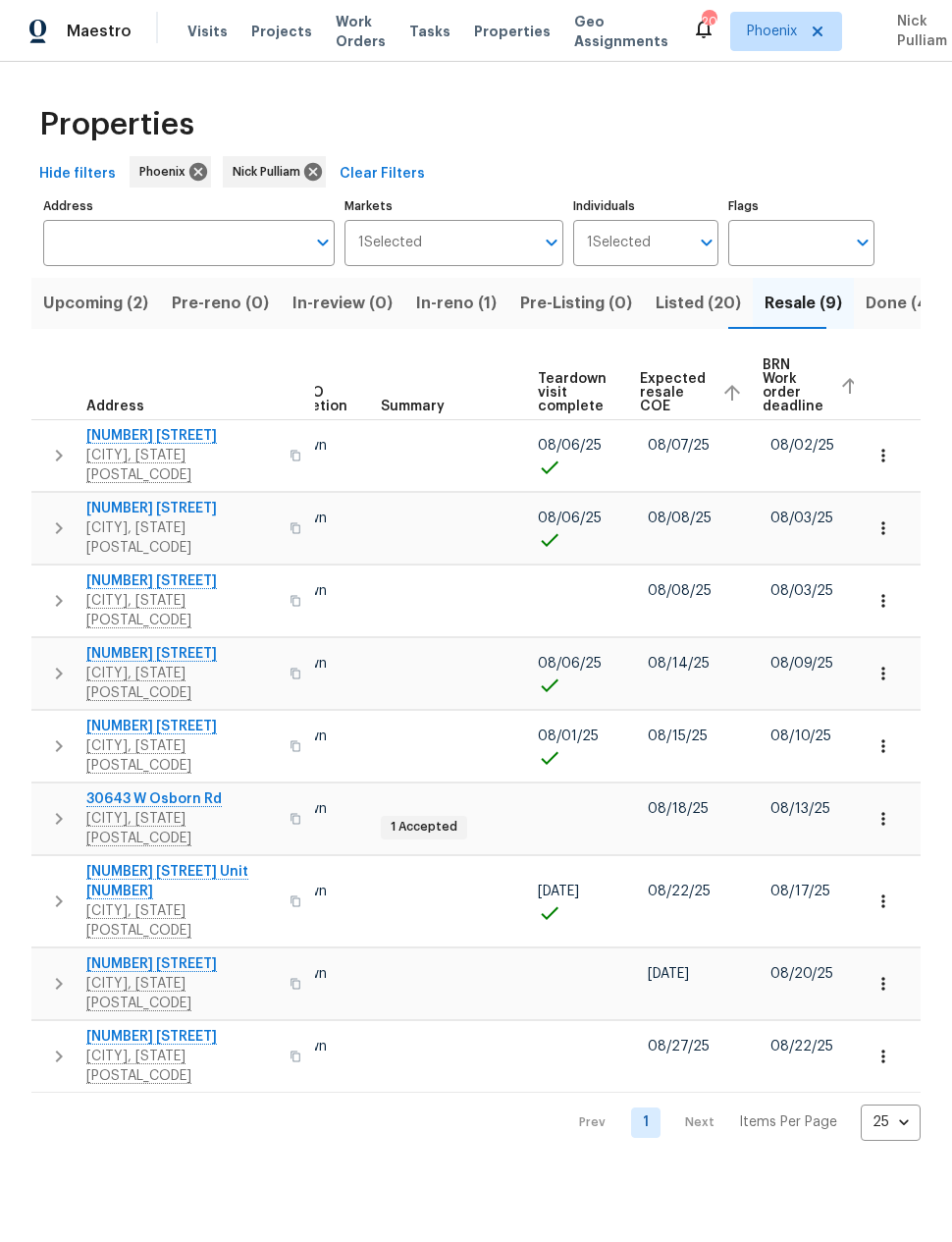 click on "In-reno (1)" at bounding box center (456, 303) 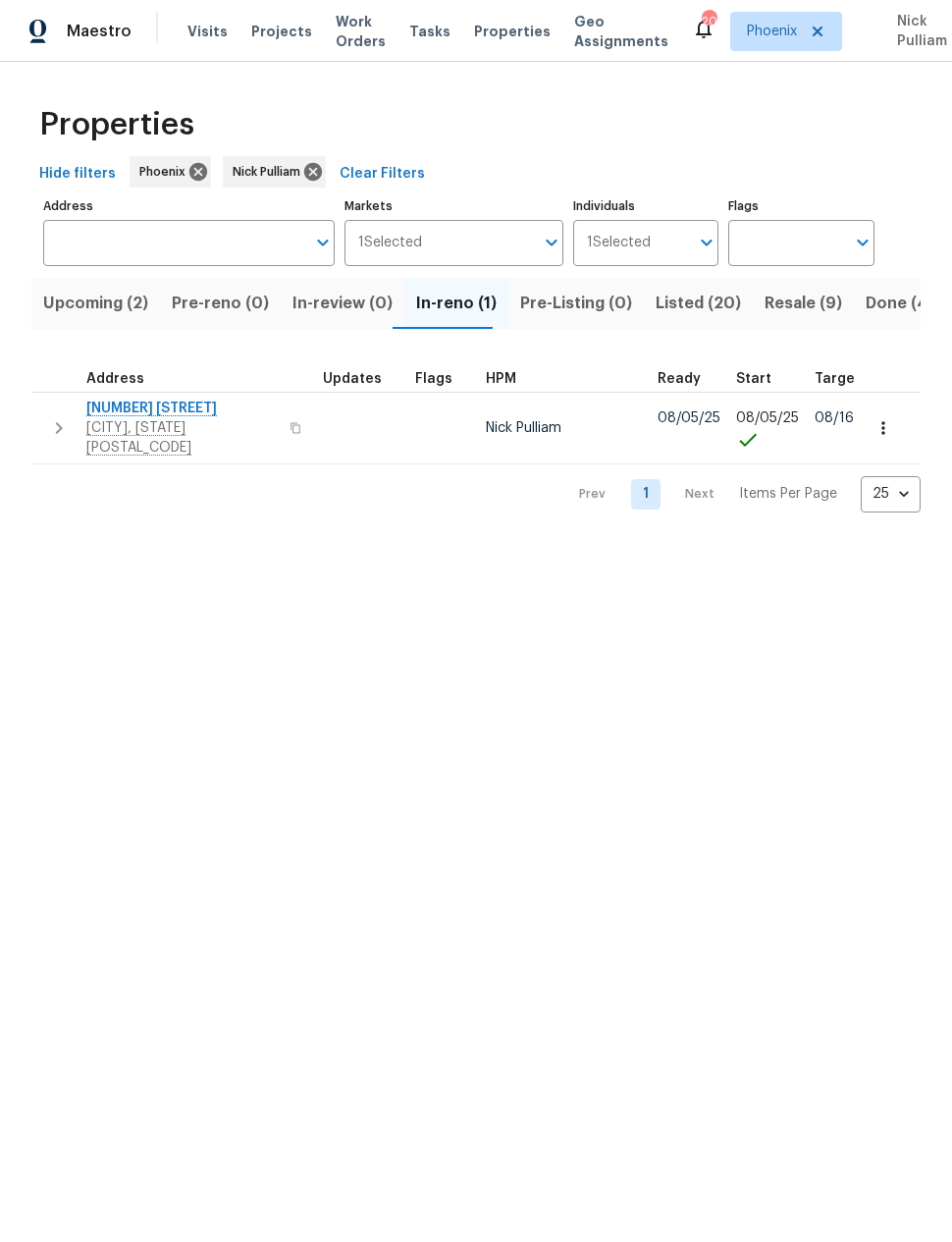 click on "Upcoming (2)" at bounding box center (95, 303) 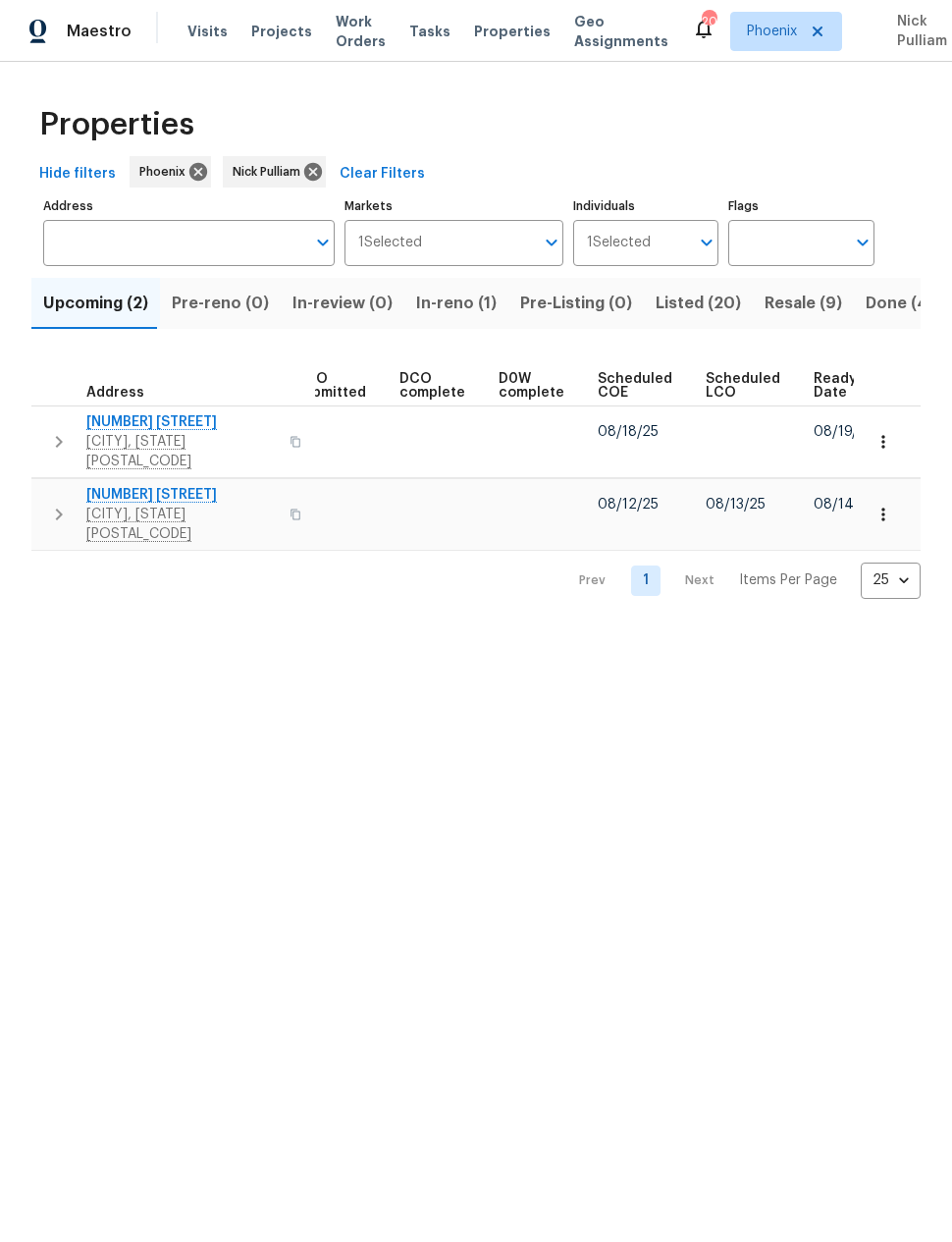 scroll, scrollTop: 0, scrollLeft: 358, axis: horizontal 